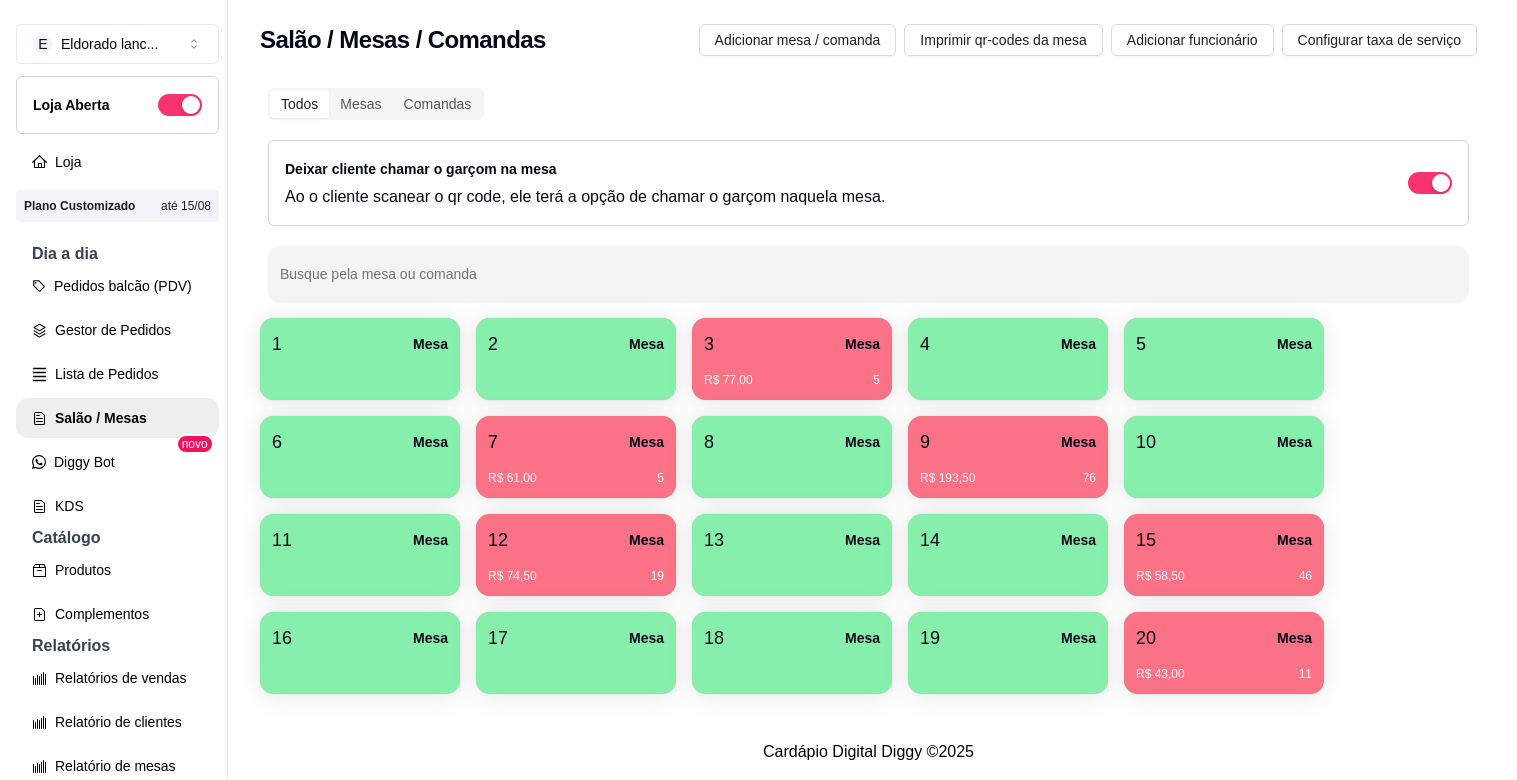 scroll, scrollTop: 0, scrollLeft: 0, axis: both 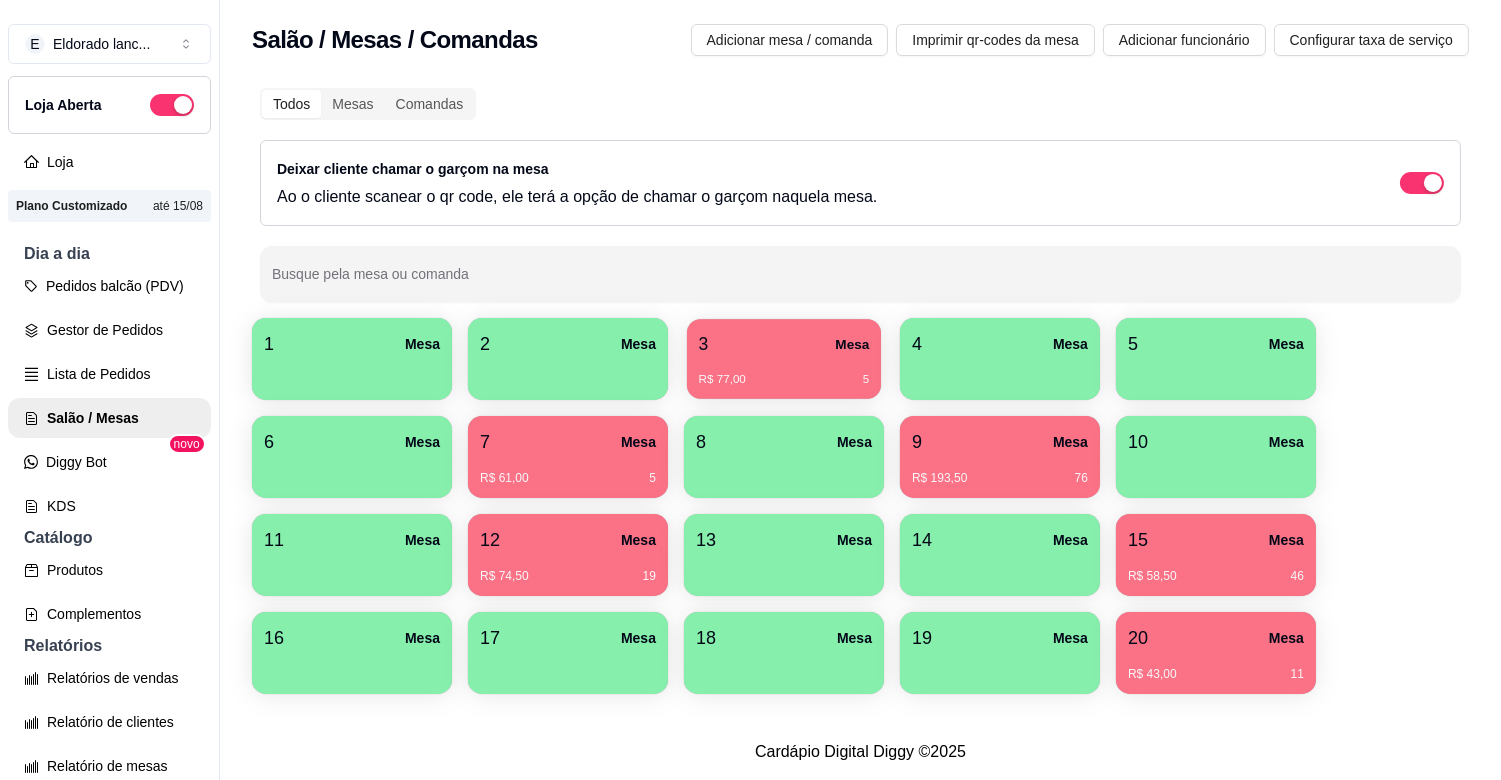 click on "R$ 77,00 5" at bounding box center [784, 372] 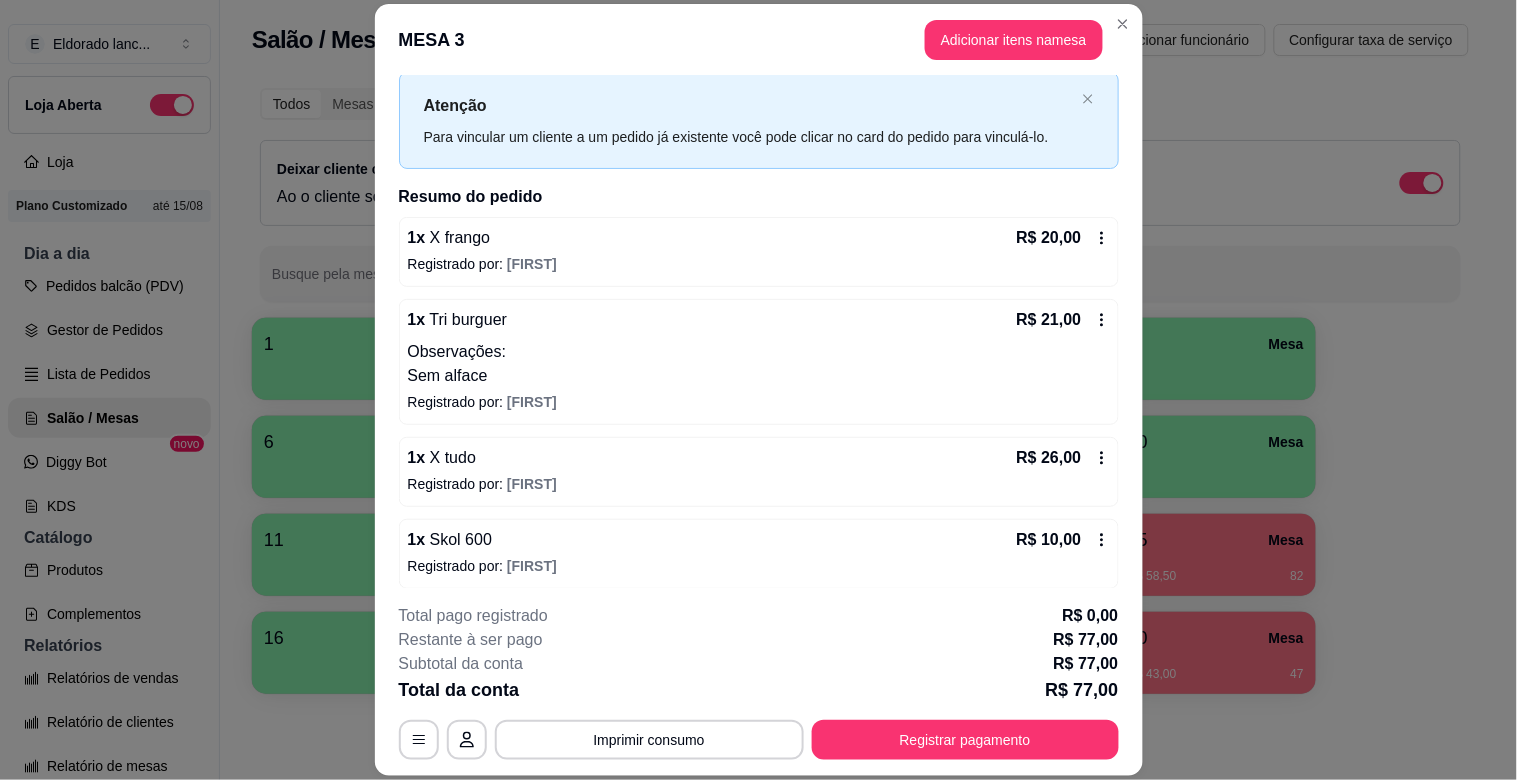 scroll, scrollTop: 57, scrollLeft: 0, axis: vertical 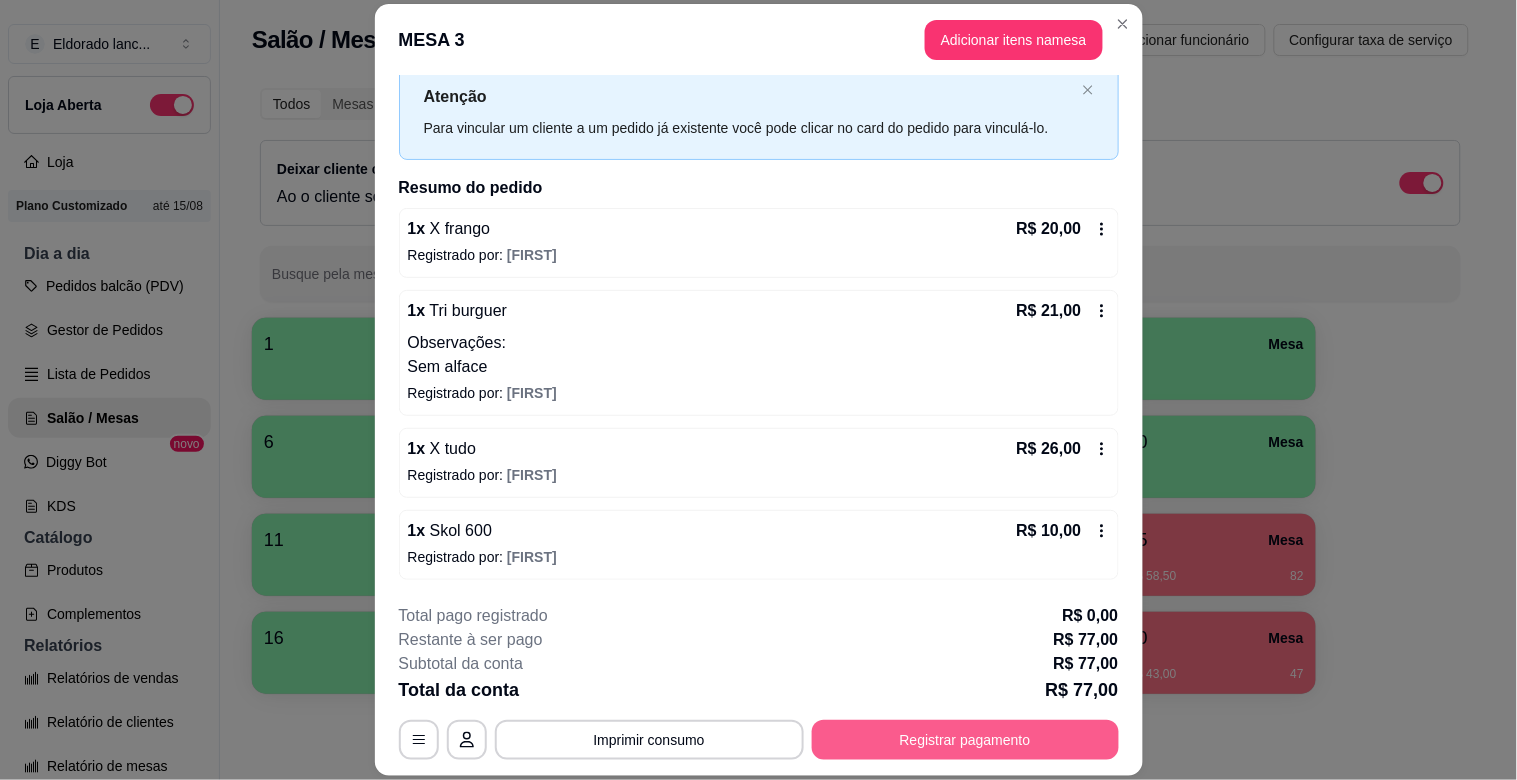 click on "Registrar pagamento" at bounding box center (965, 740) 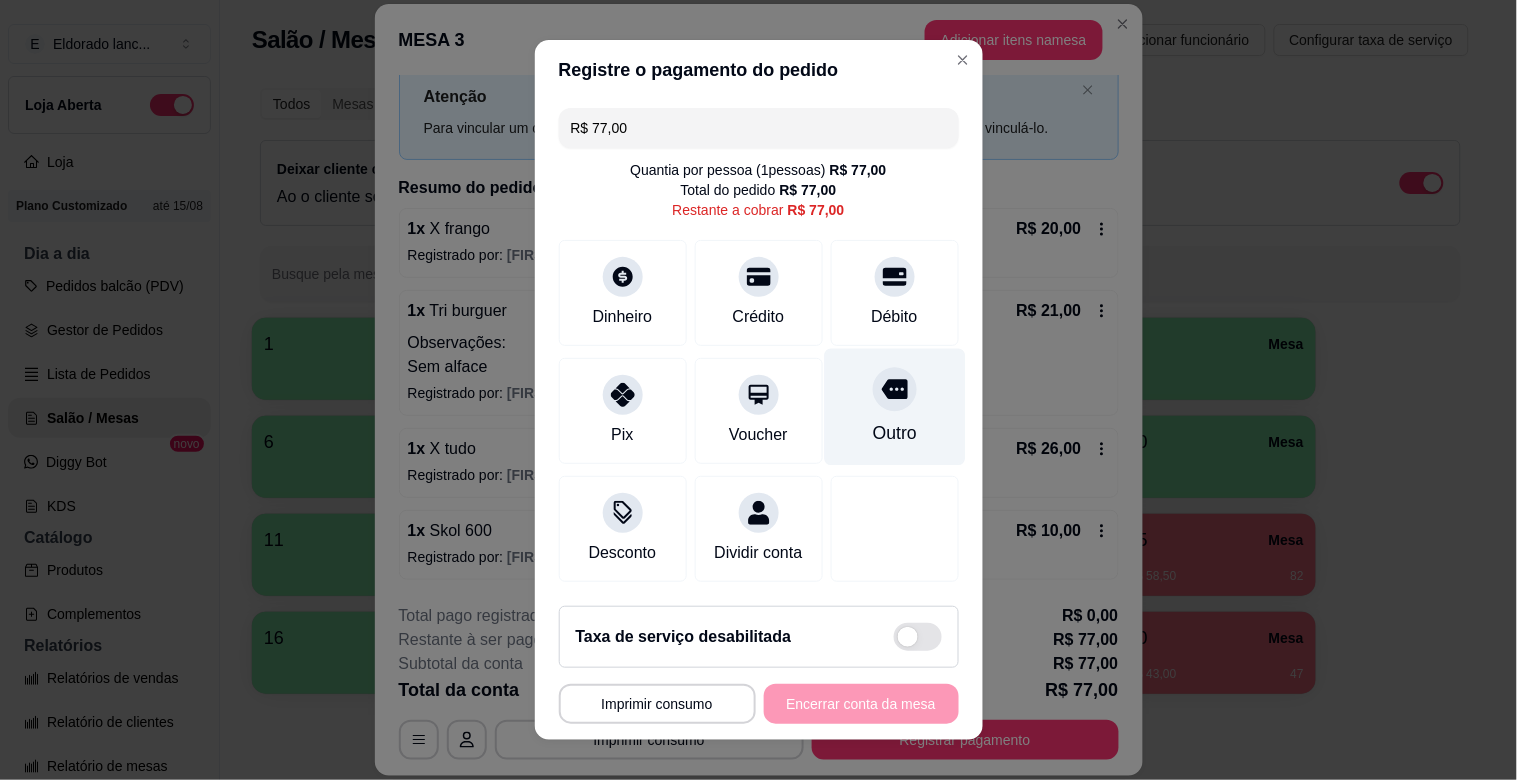 click on "Outro" at bounding box center [894, 407] 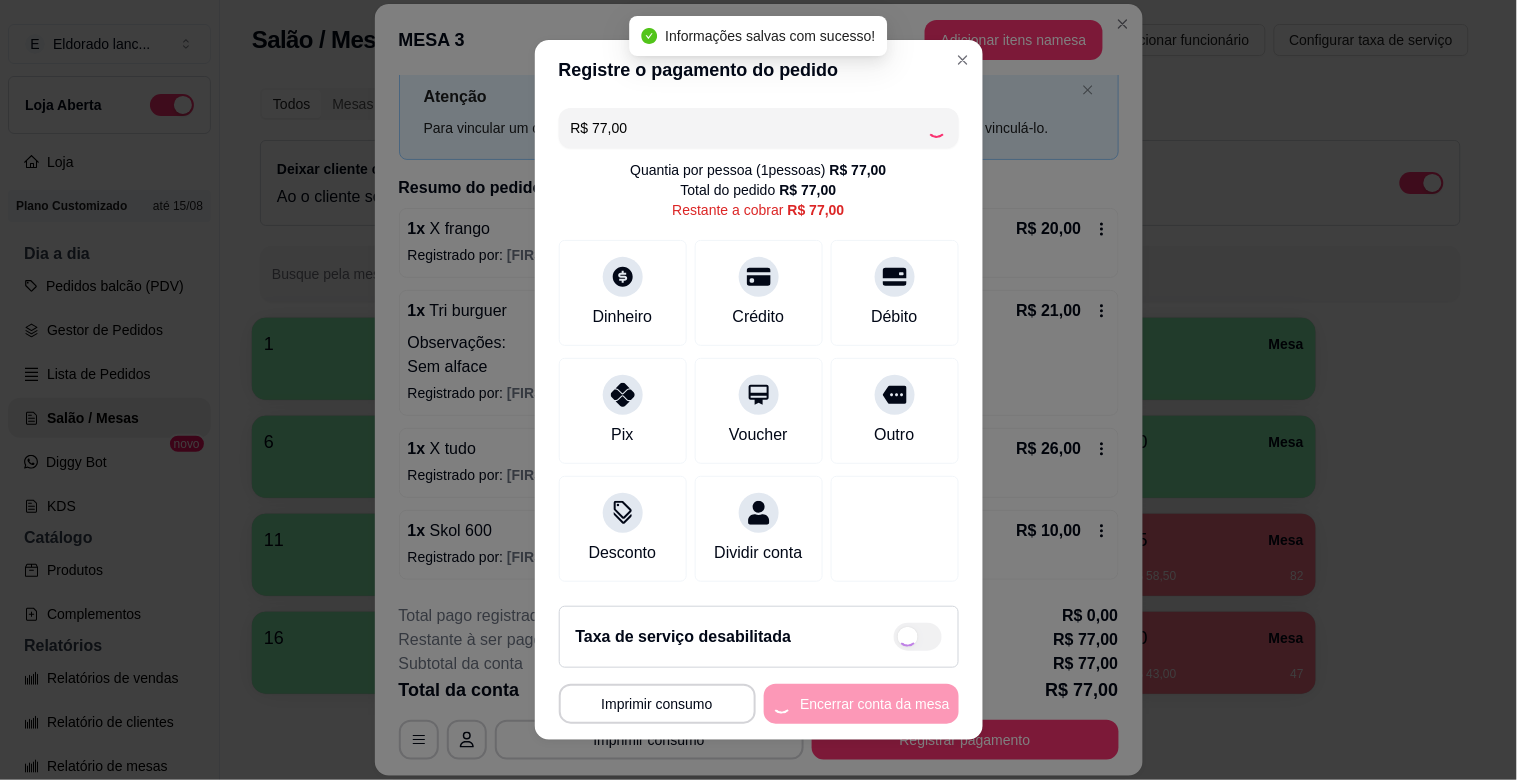 type on "R$ 0,00" 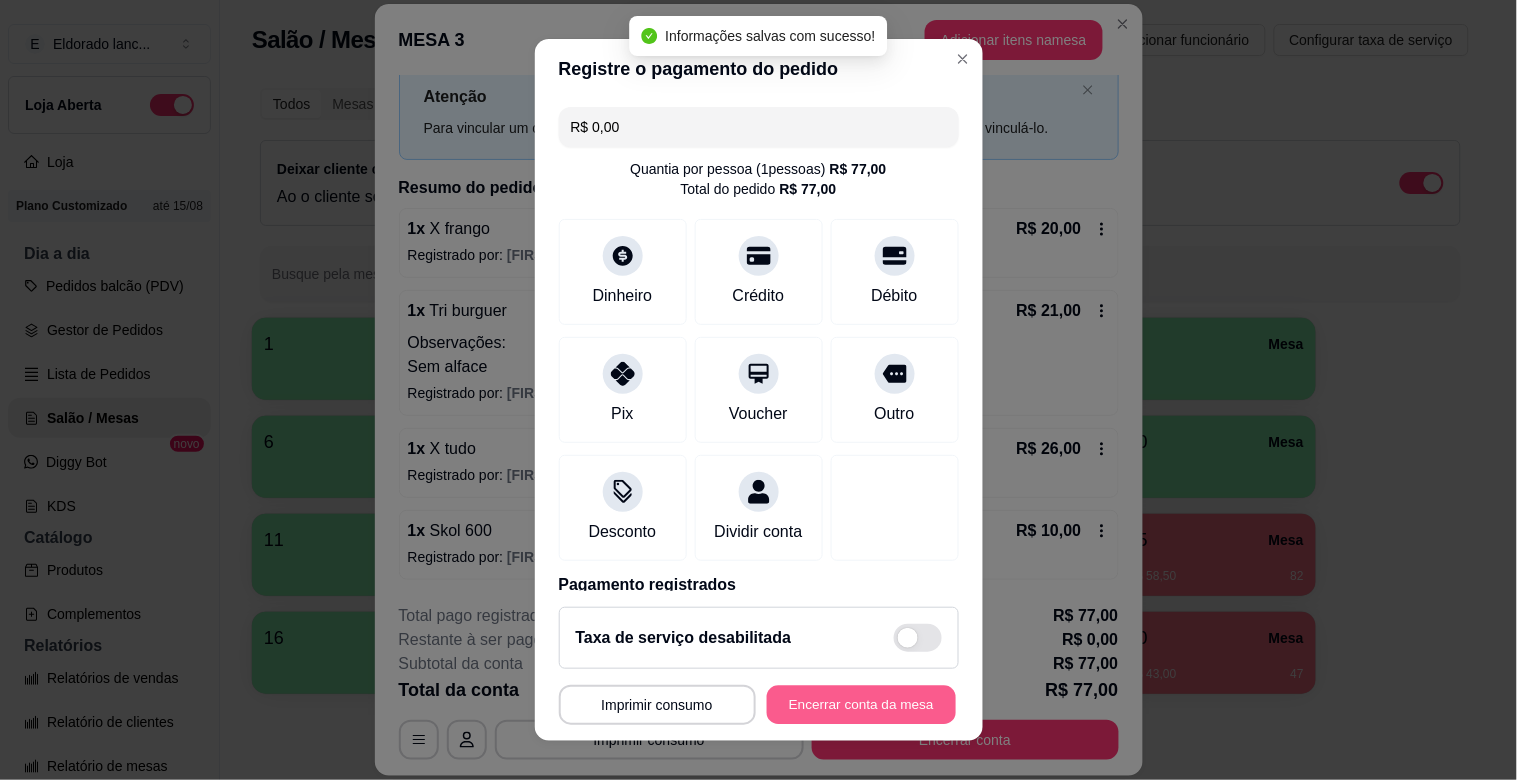 click on "Encerrar conta da mesa" at bounding box center (861, 705) 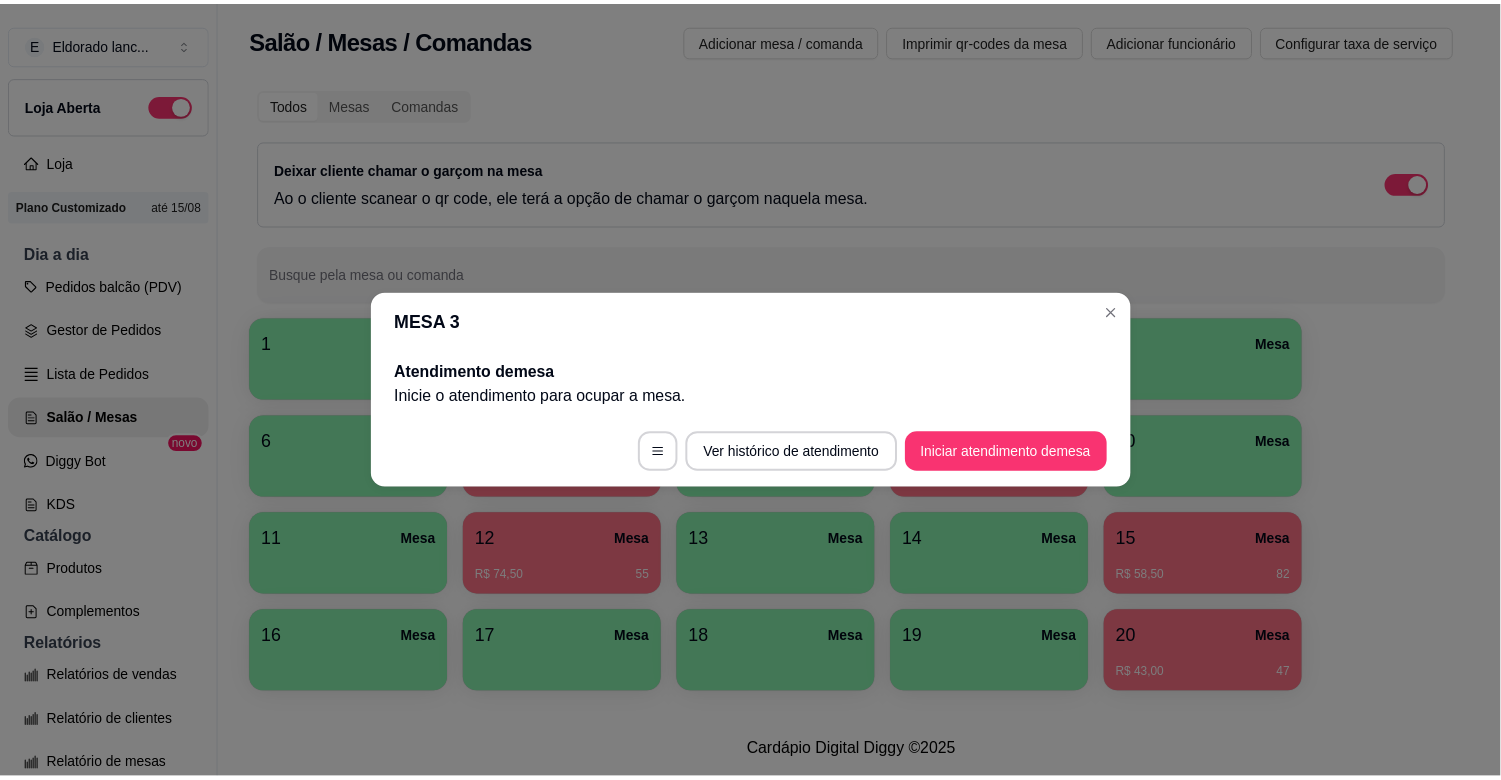 scroll, scrollTop: 0, scrollLeft: 0, axis: both 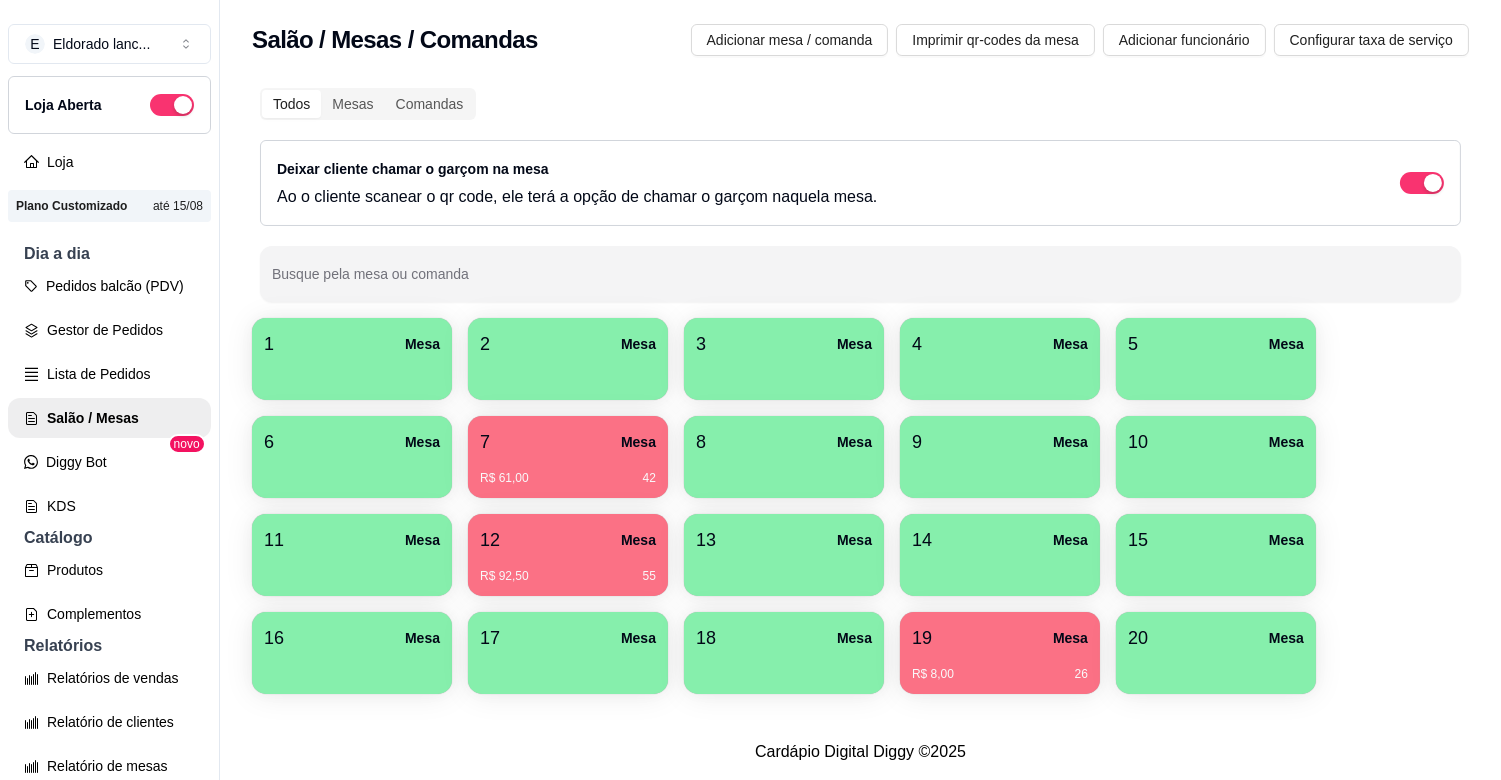 click on "Todos Mesas Comandas Deixar cliente chamar o garçom na mesa Ao o cliente scanear o qr code, ele terá a opção de chamar o garçom naquela mesa. Busque pela mesa ou comanda
1 Mesa 2 Mesa 3 Mesa 4 Mesa 5 Mesa 6 Mesa 7 Mesa R$ 61,00 42 8 Mesa 9 Mesa 10 Mesa 11 Mesa 12 Mesa R$ 92,50 55 13 Mesa 14 Mesa 15 Mesa 16 Mesa 17 Mesa 18 Mesa 19 Mesa R$ 8,00 26 20 Mesa" at bounding box center (860, 393) 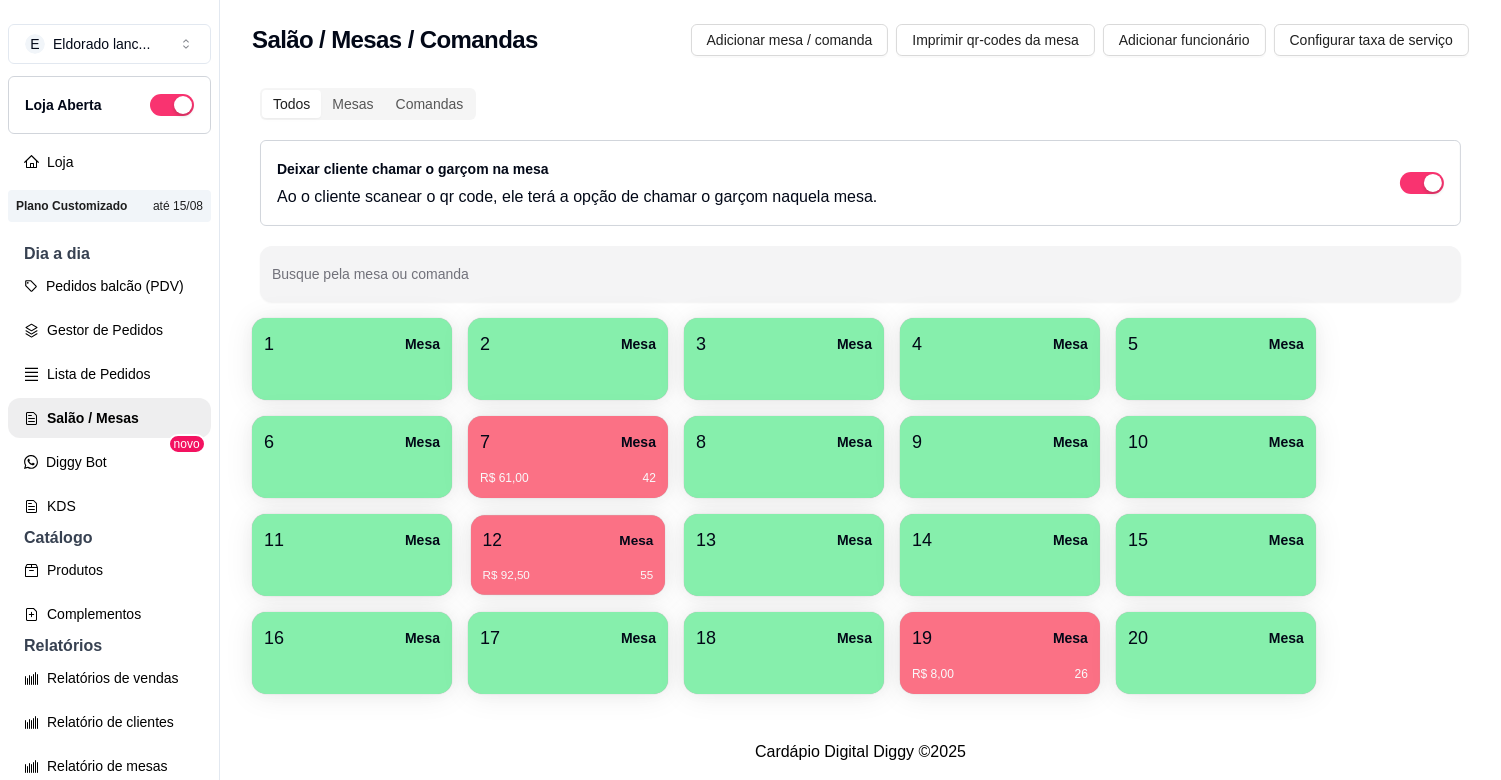 click on "R$ 92,50 55" at bounding box center [568, 568] 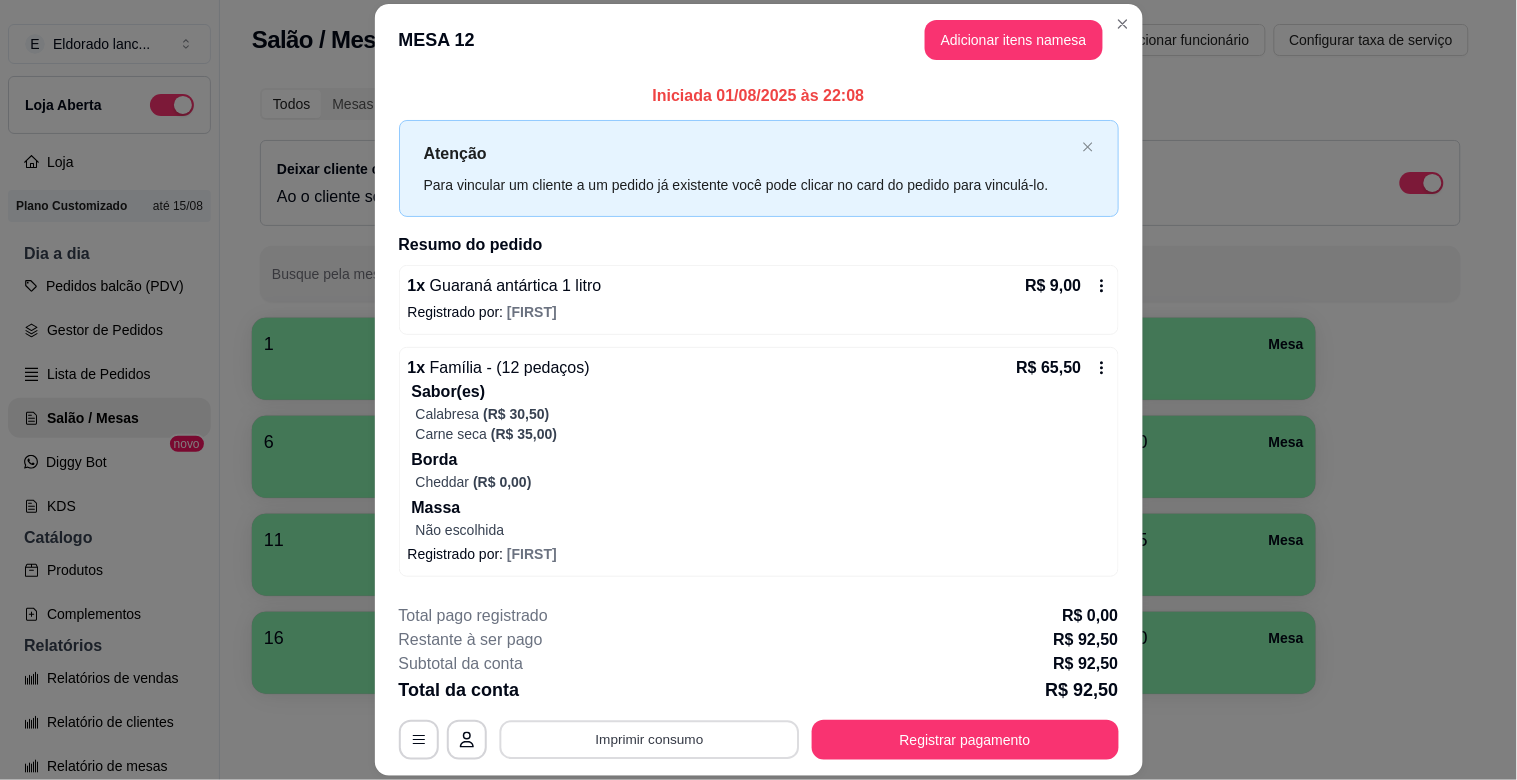 click on "Imprimir consumo" at bounding box center (649, 740) 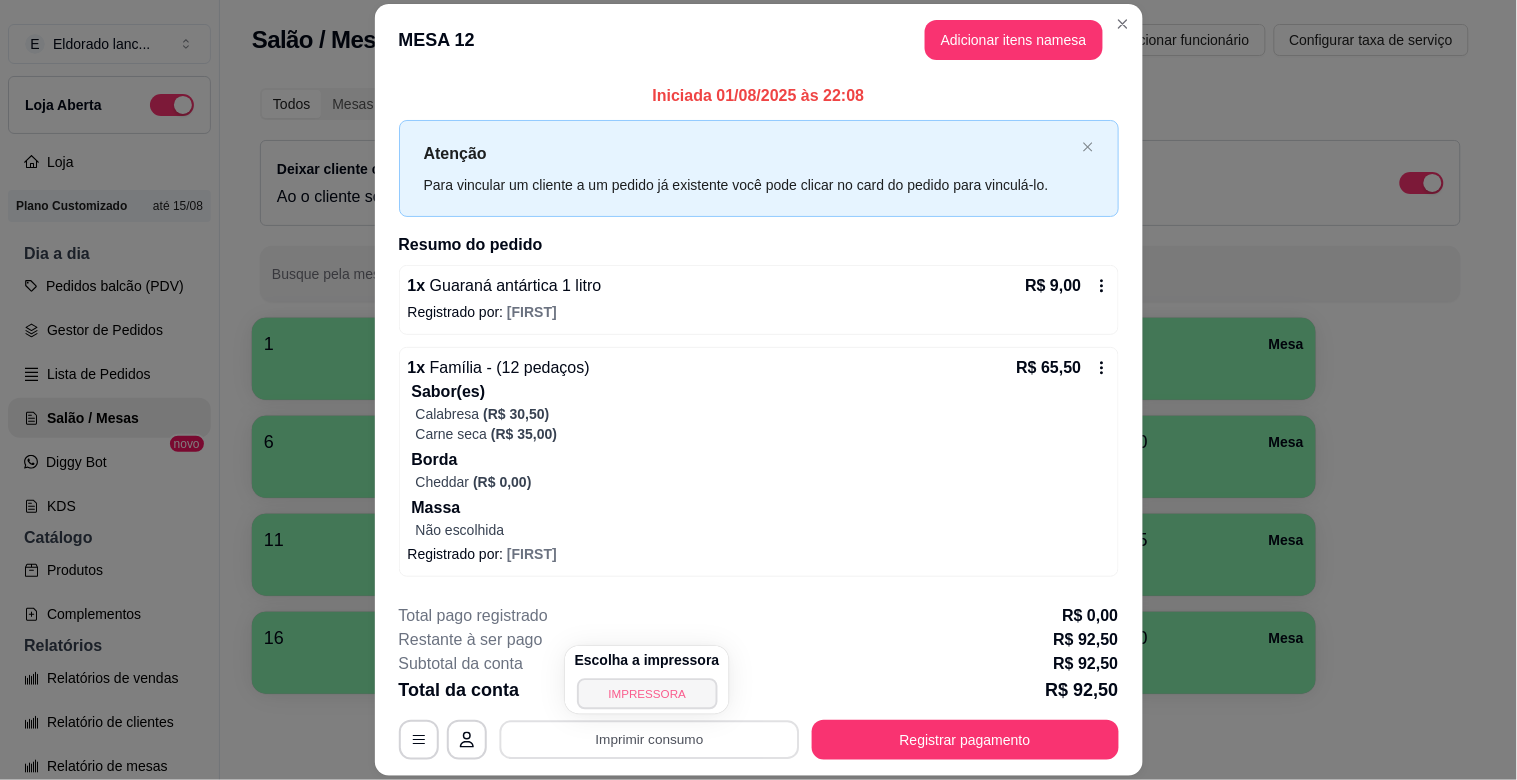 click on "IMPRESSORA" at bounding box center (647, 693) 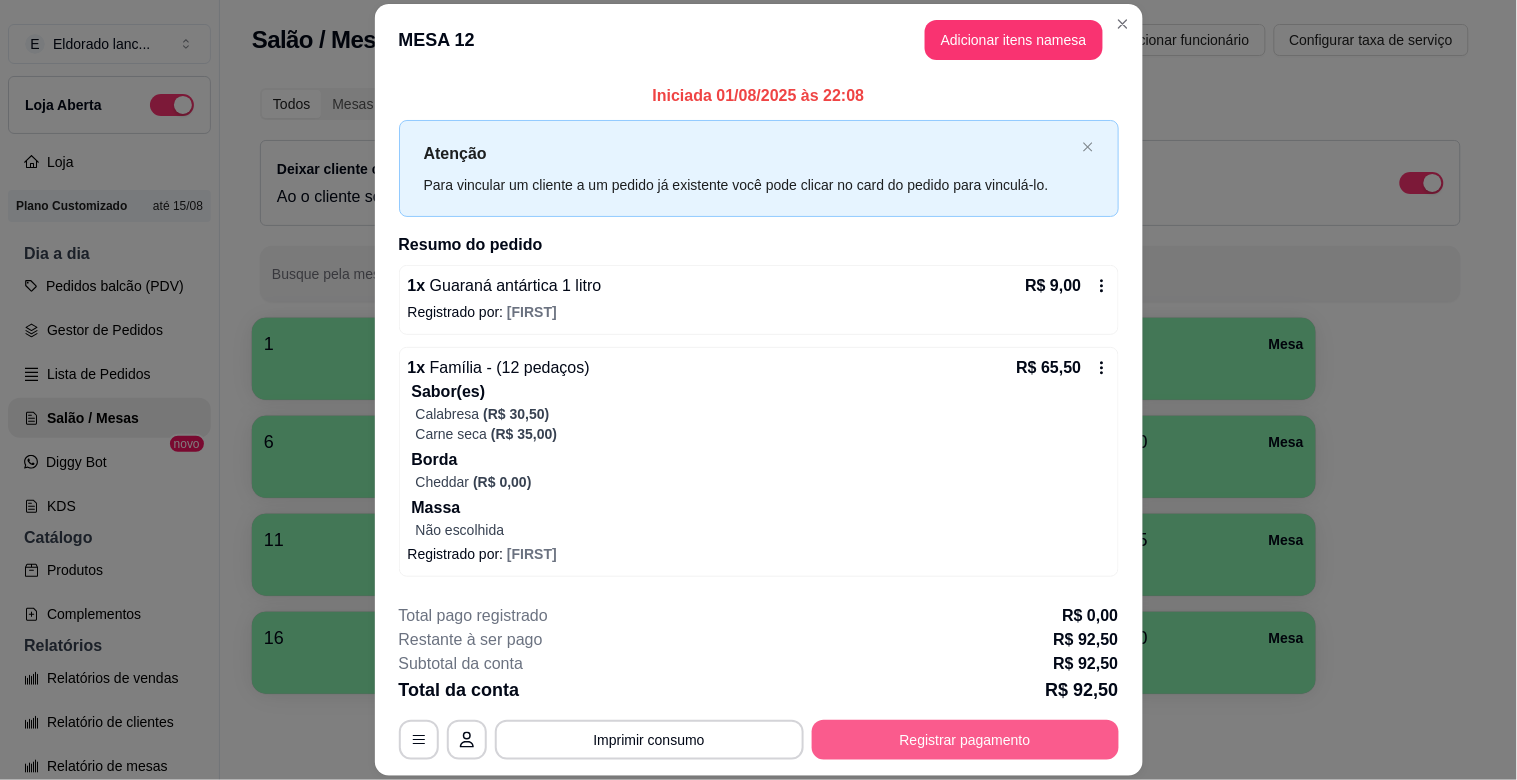 click on "Registrar pagamento" at bounding box center (965, 740) 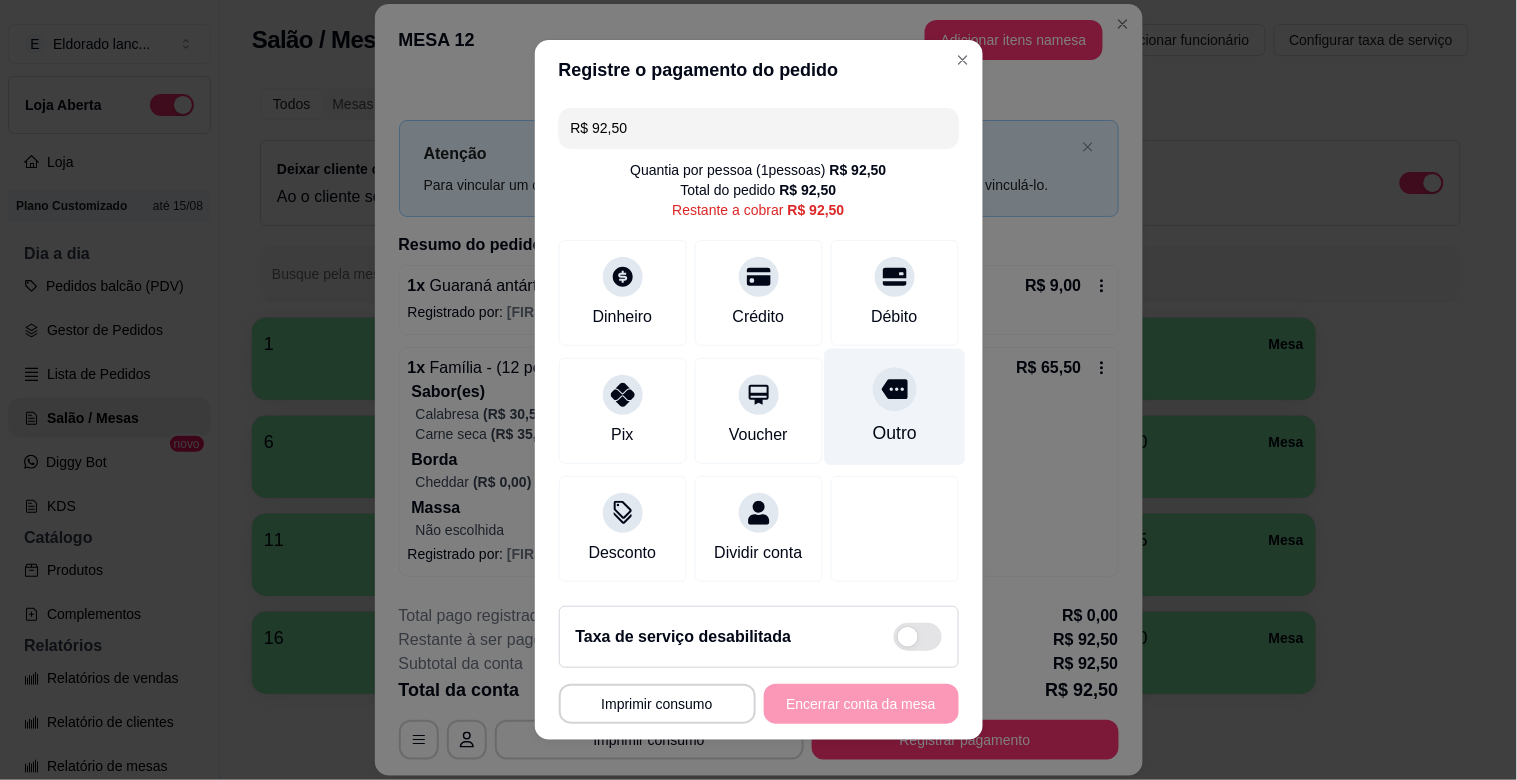 click at bounding box center [895, 389] 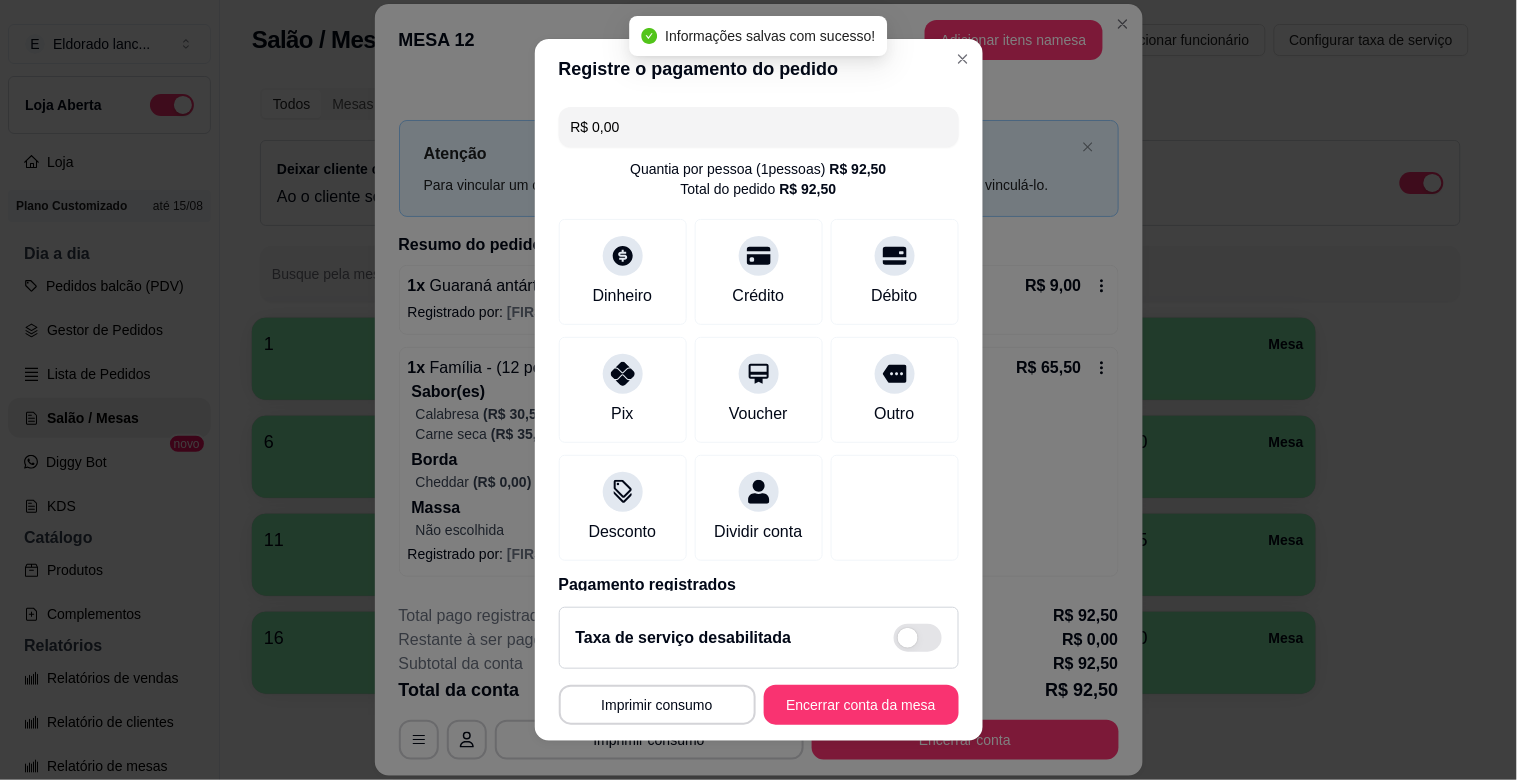 type on "R$ 0,00" 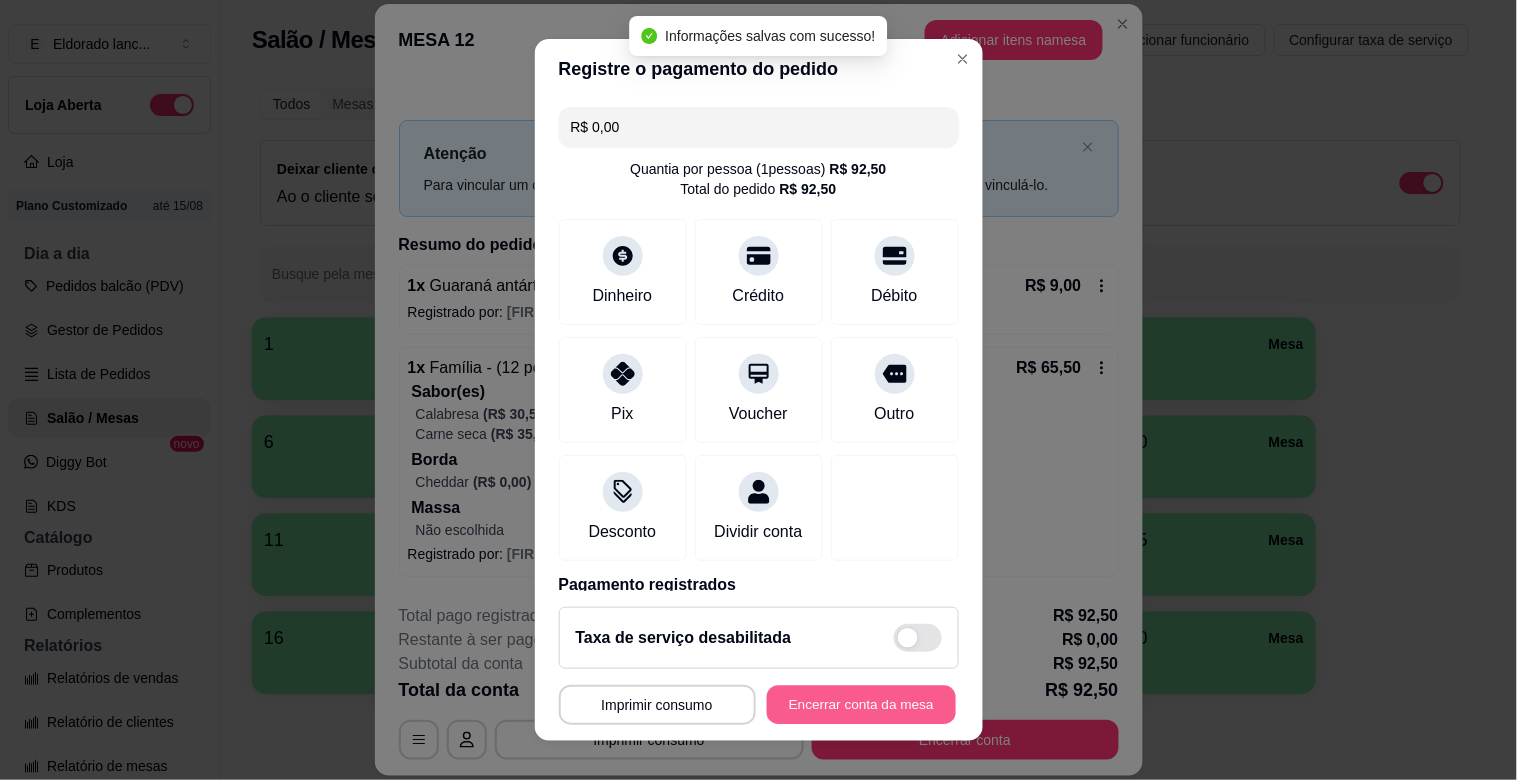 click on "Encerrar conta da mesa" at bounding box center [861, 705] 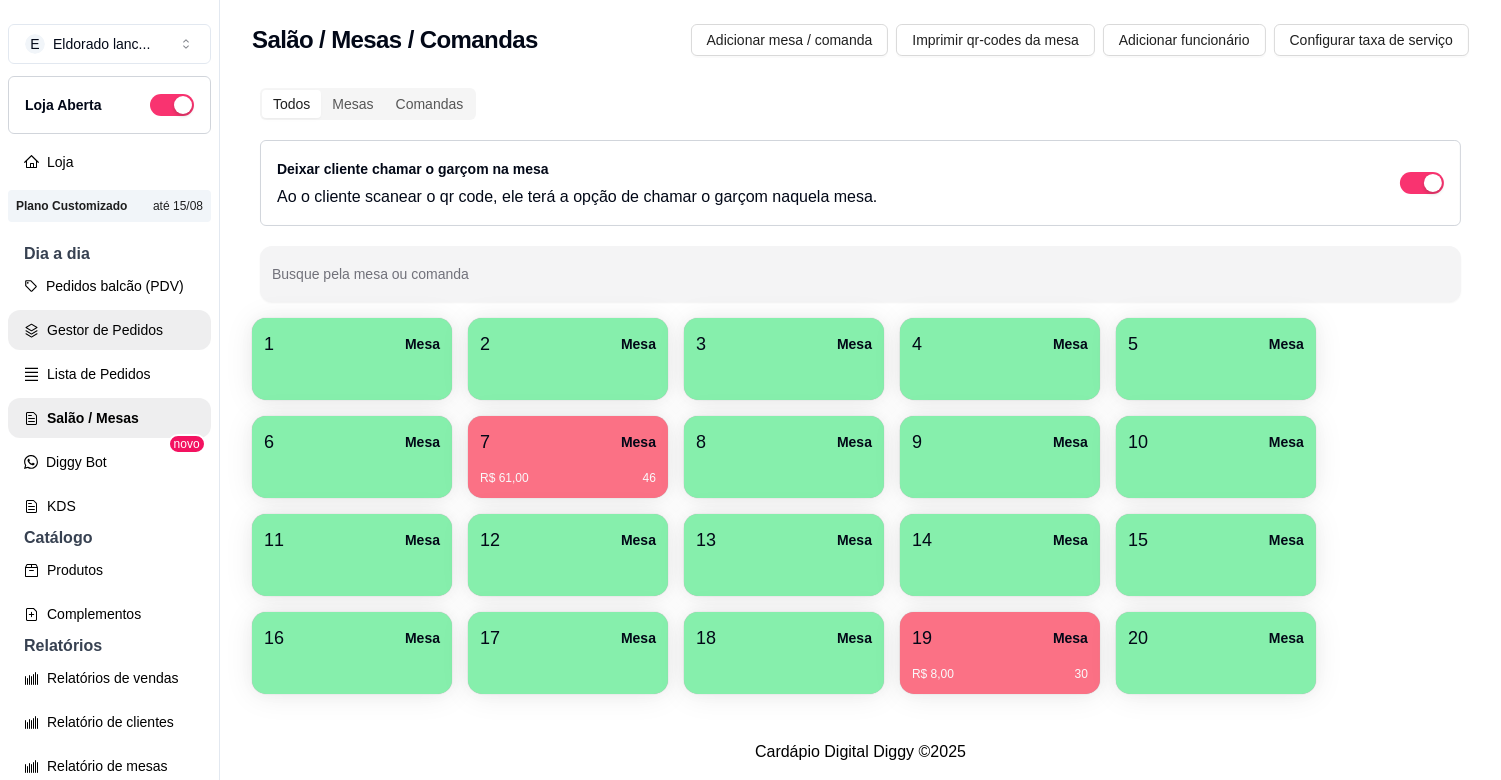 click on "Gestor de Pedidos" at bounding box center (109, 330) 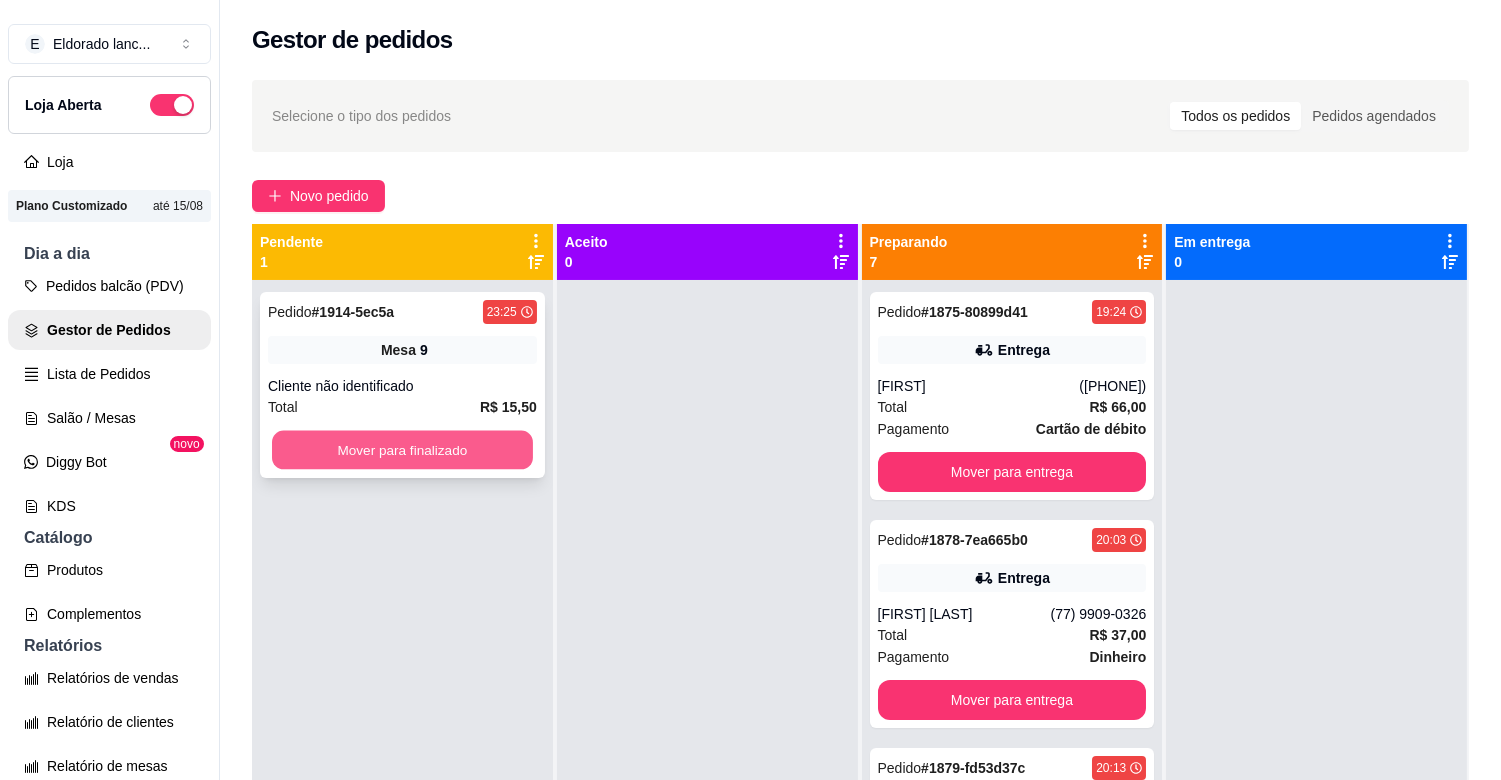 click on "Mover para finalizado" at bounding box center [402, 450] 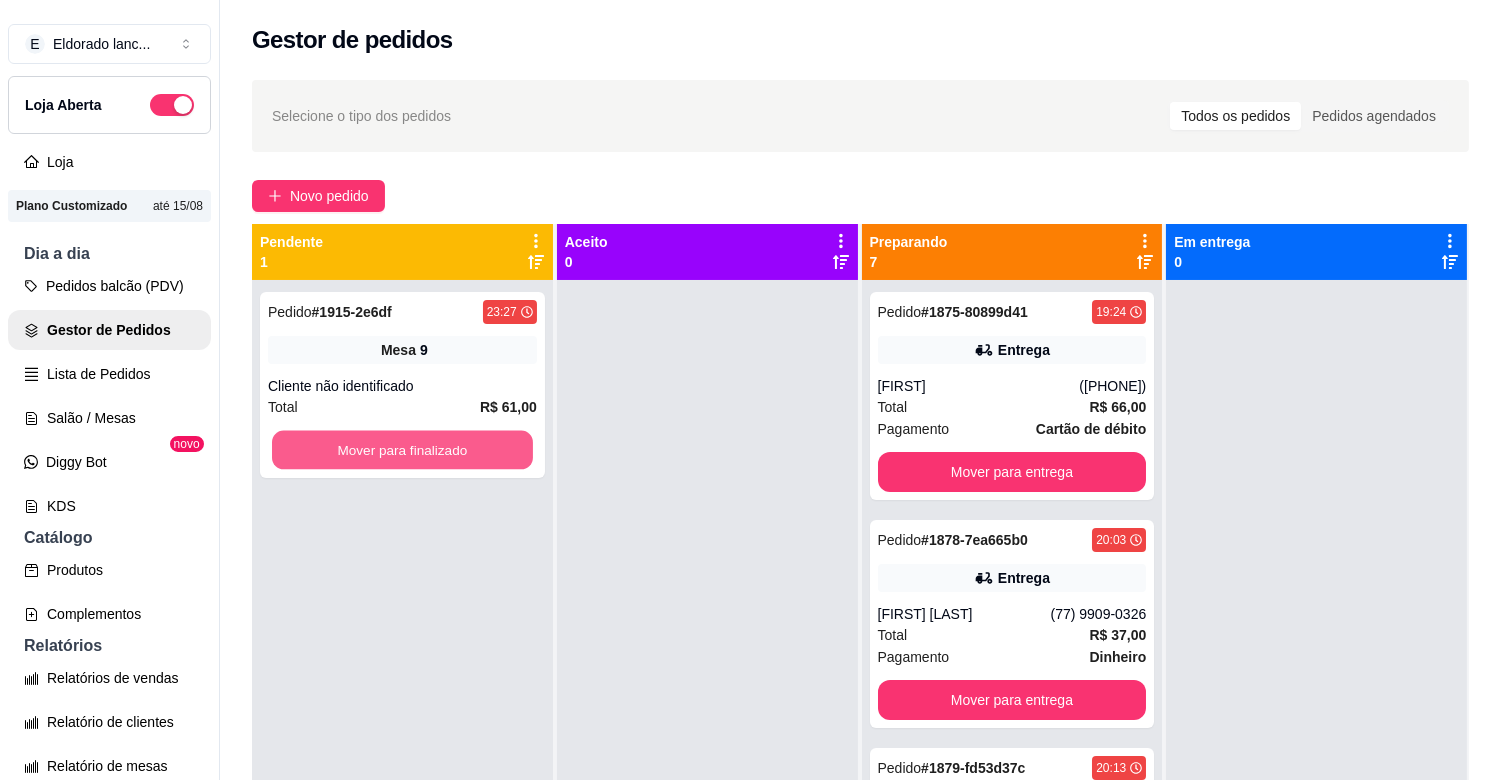 click on "Mover para finalizado" at bounding box center [402, 450] 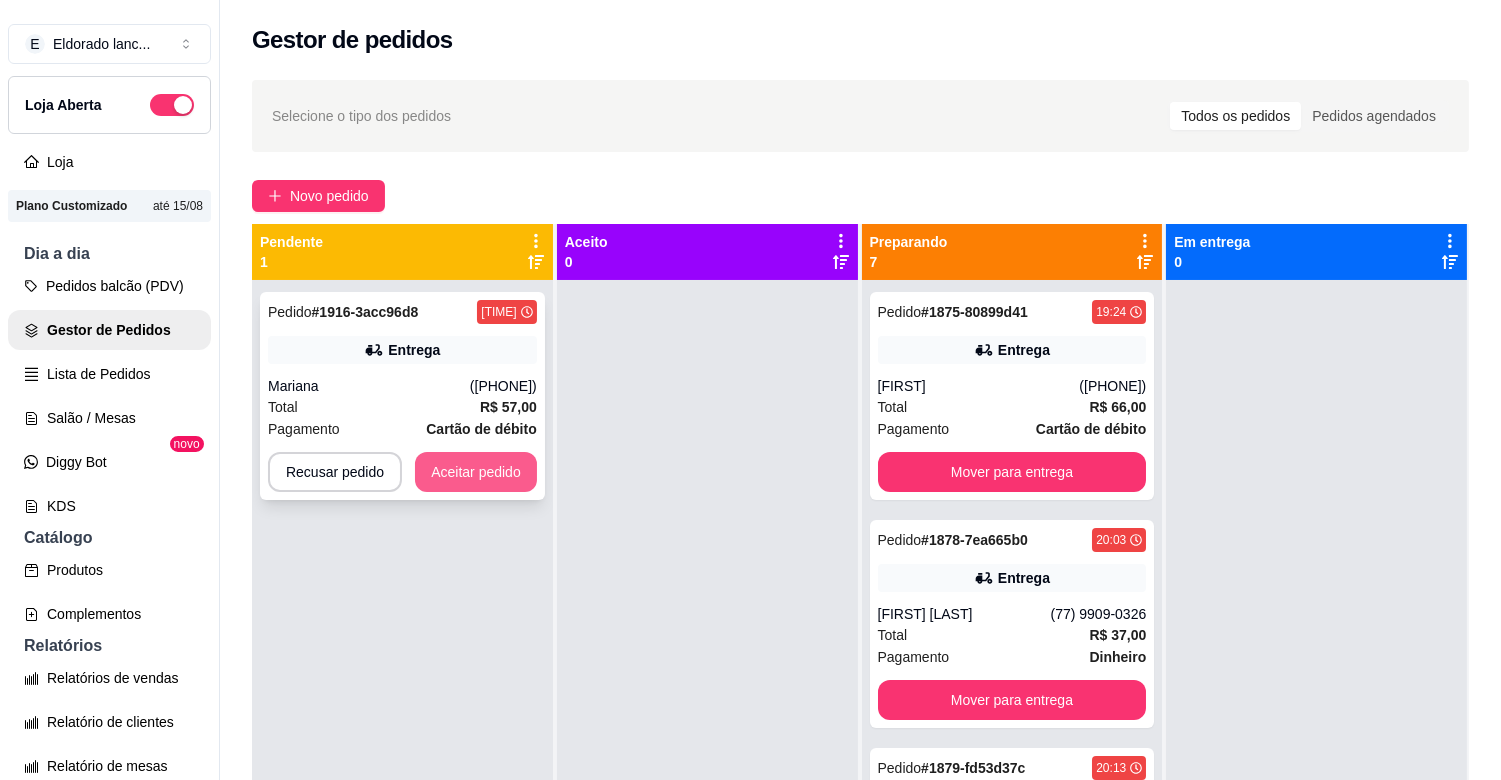 click on "Aceitar pedido" at bounding box center (476, 472) 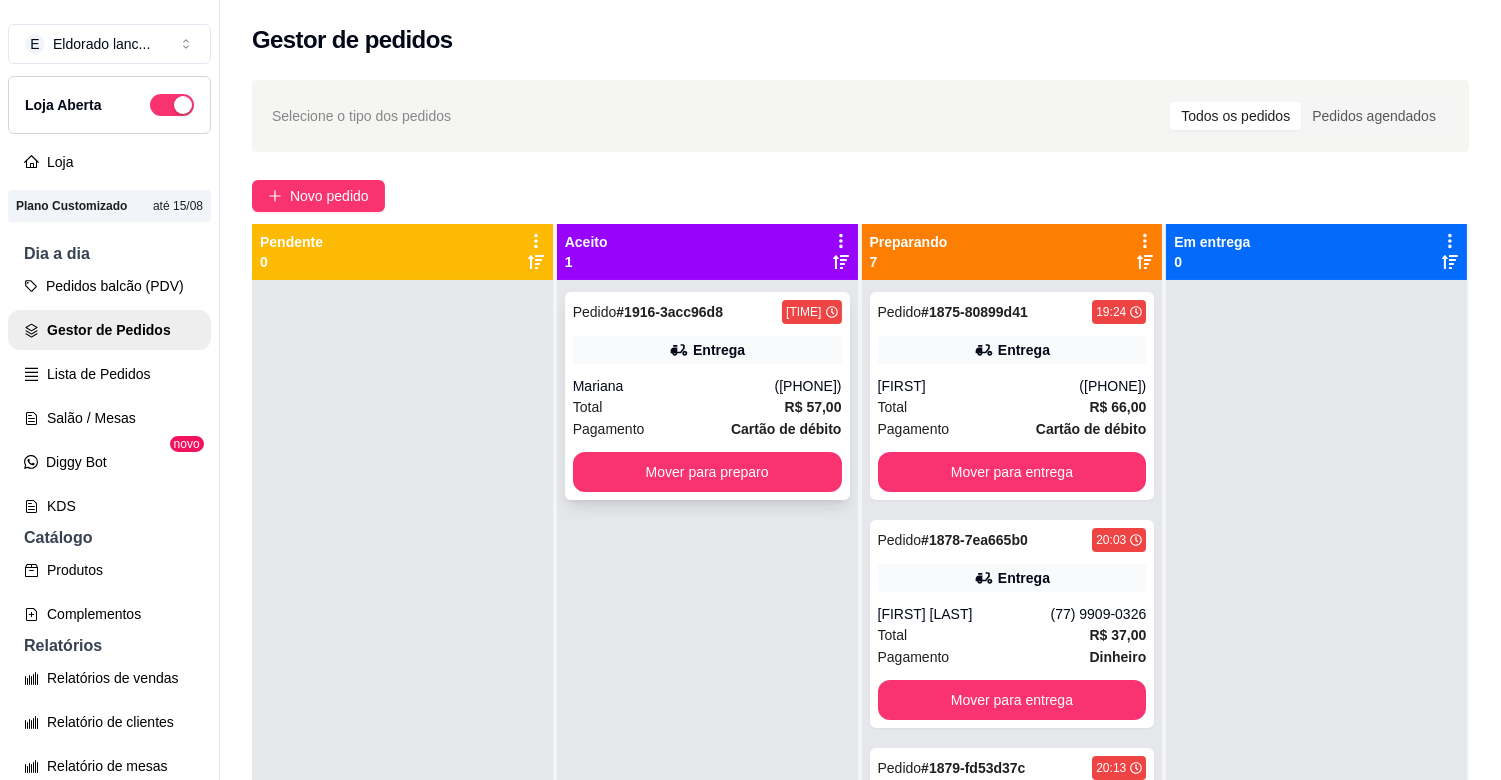 click on "Total R$ 57,00" at bounding box center (707, 407) 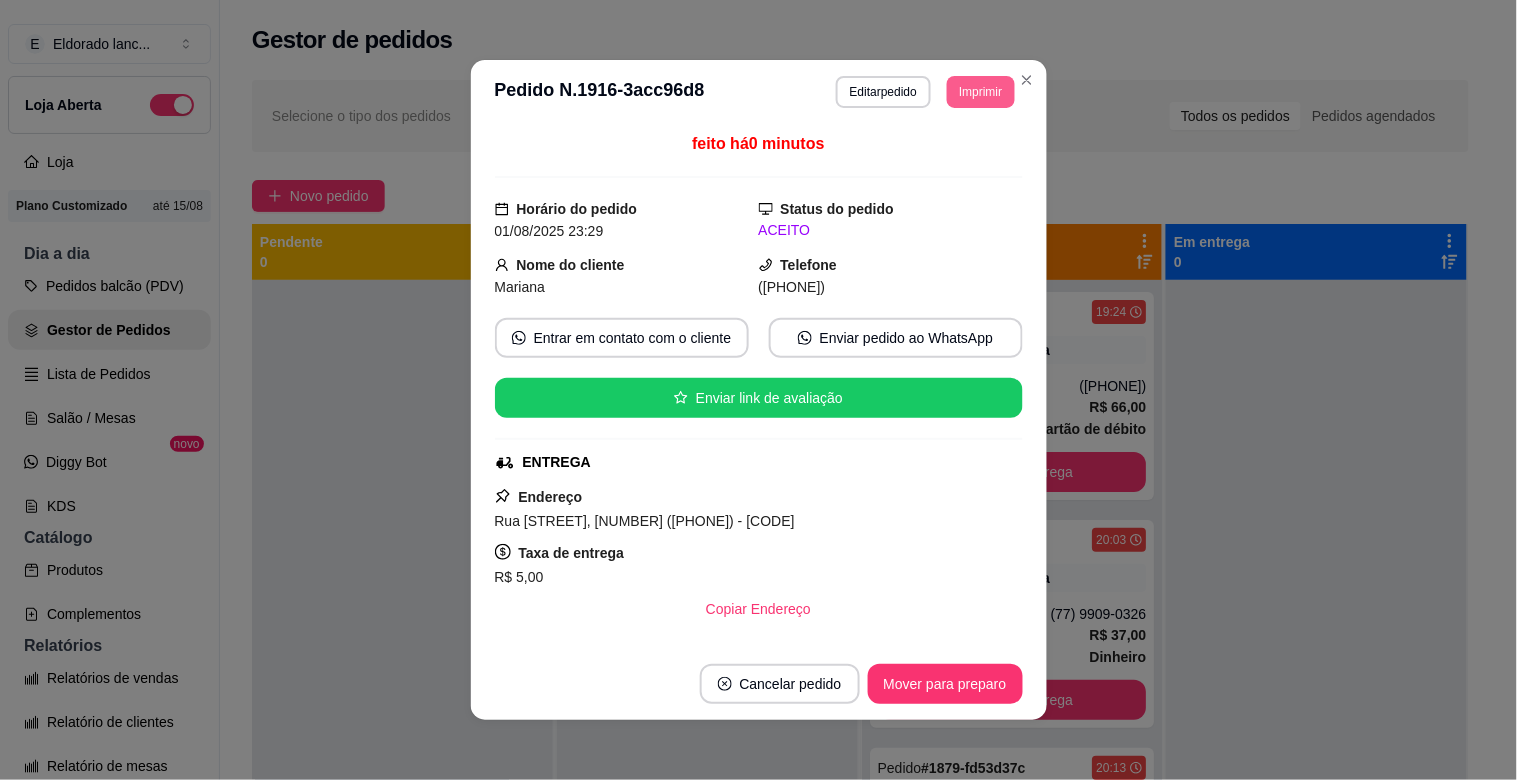 click on "Imprimir" at bounding box center [980, 92] 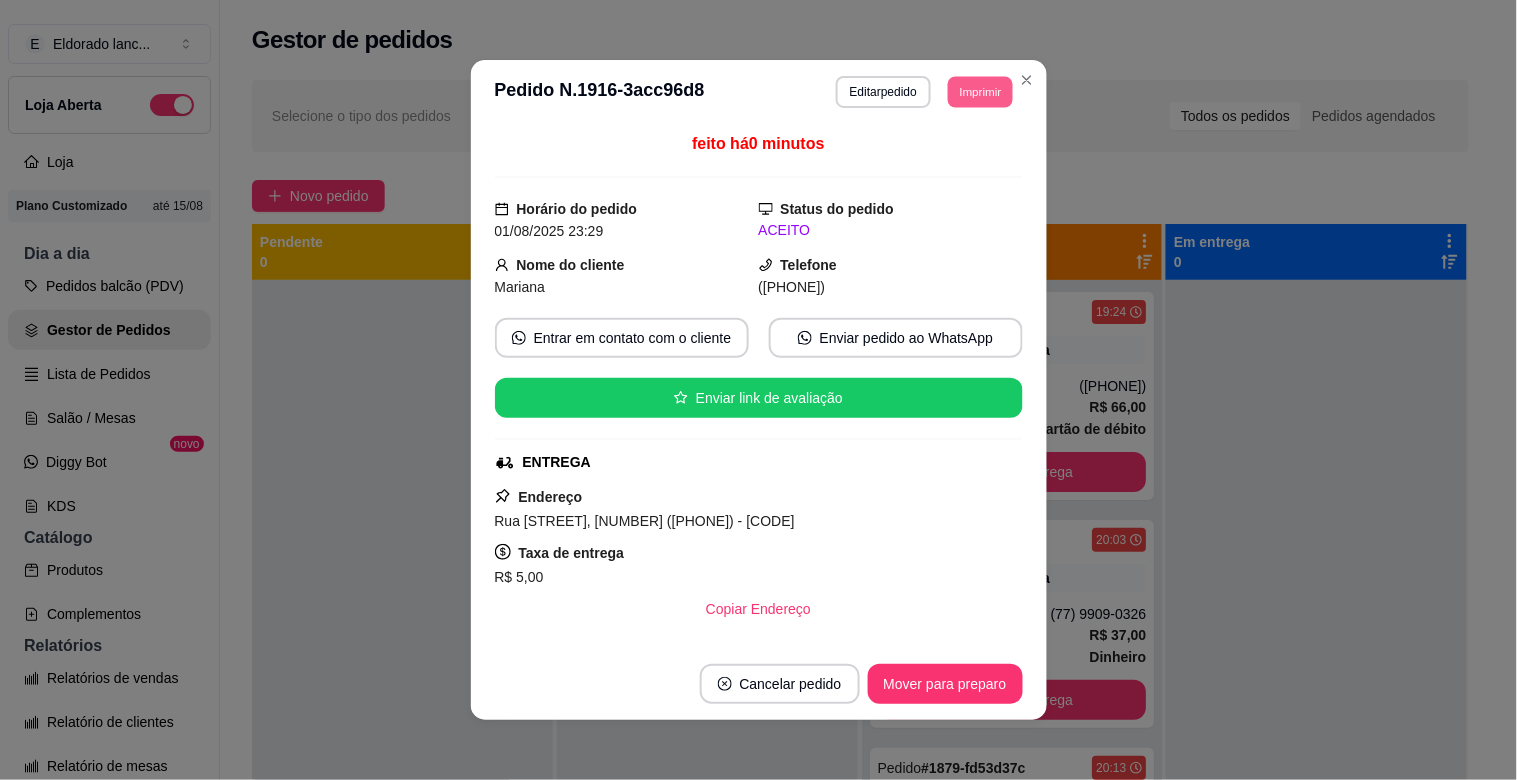 click on "Imprimir" at bounding box center [980, 91] 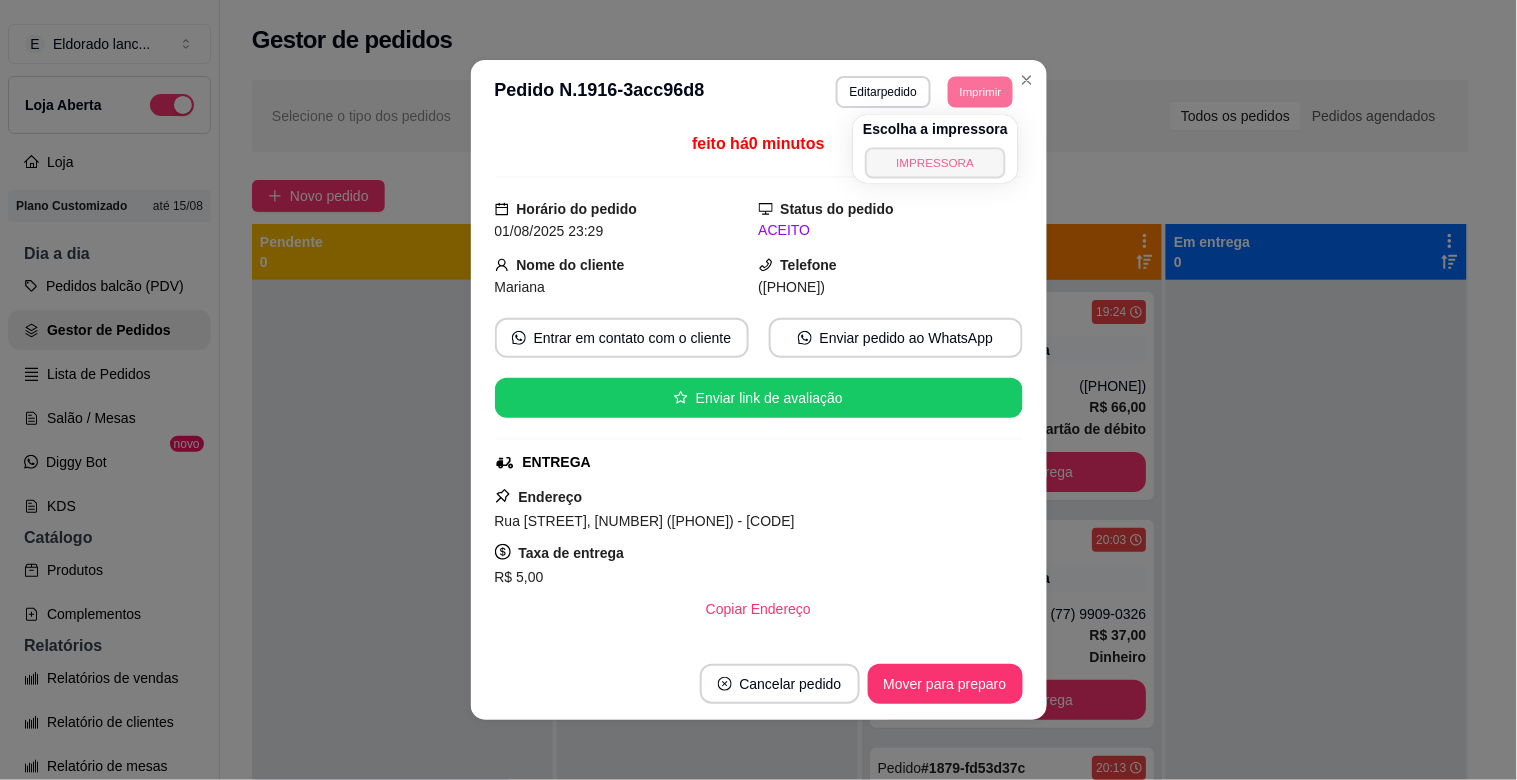 click on "IMPRESSORA" at bounding box center (935, 162) 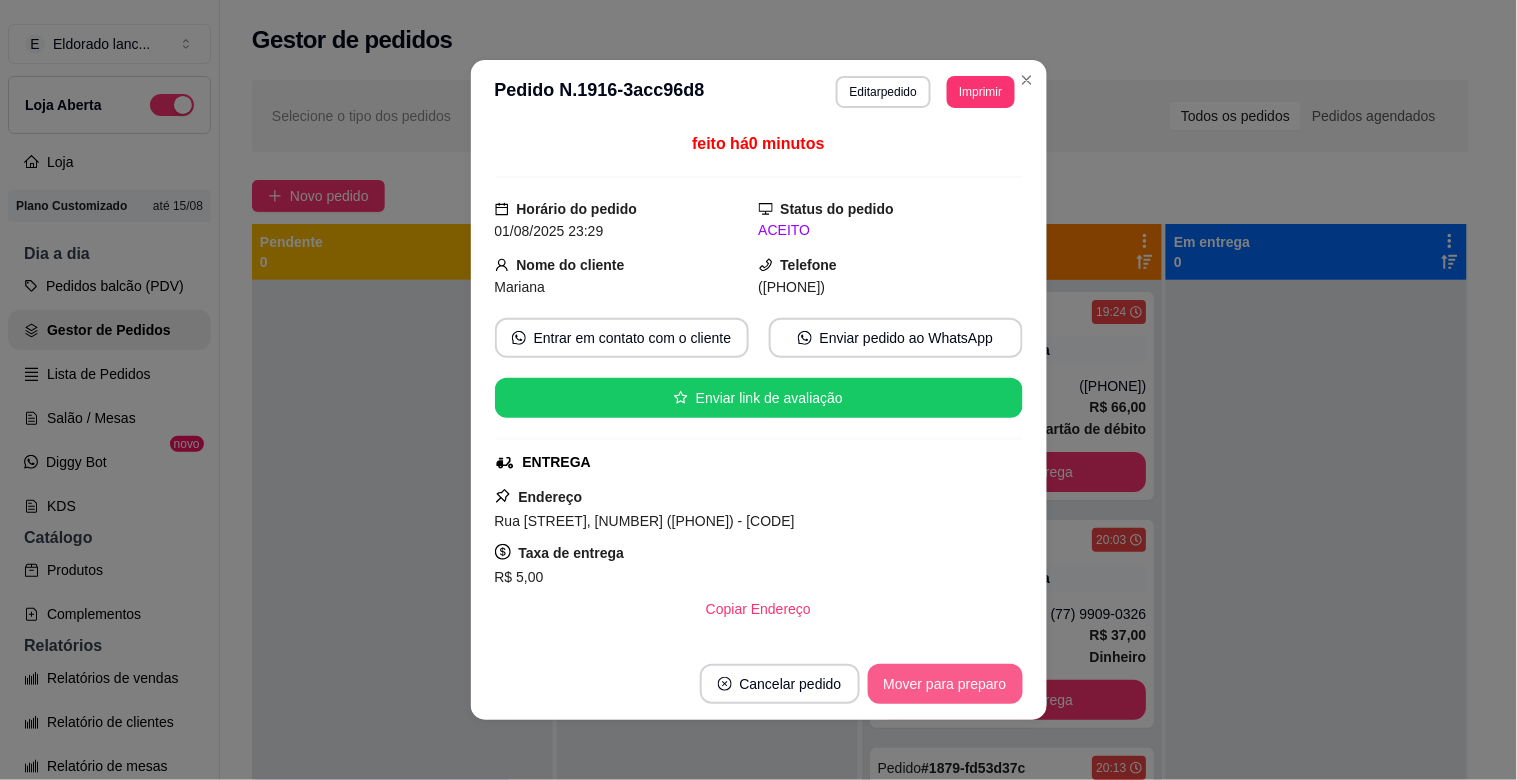 click on "Mover para preparo" at bounding box center (945, 684) 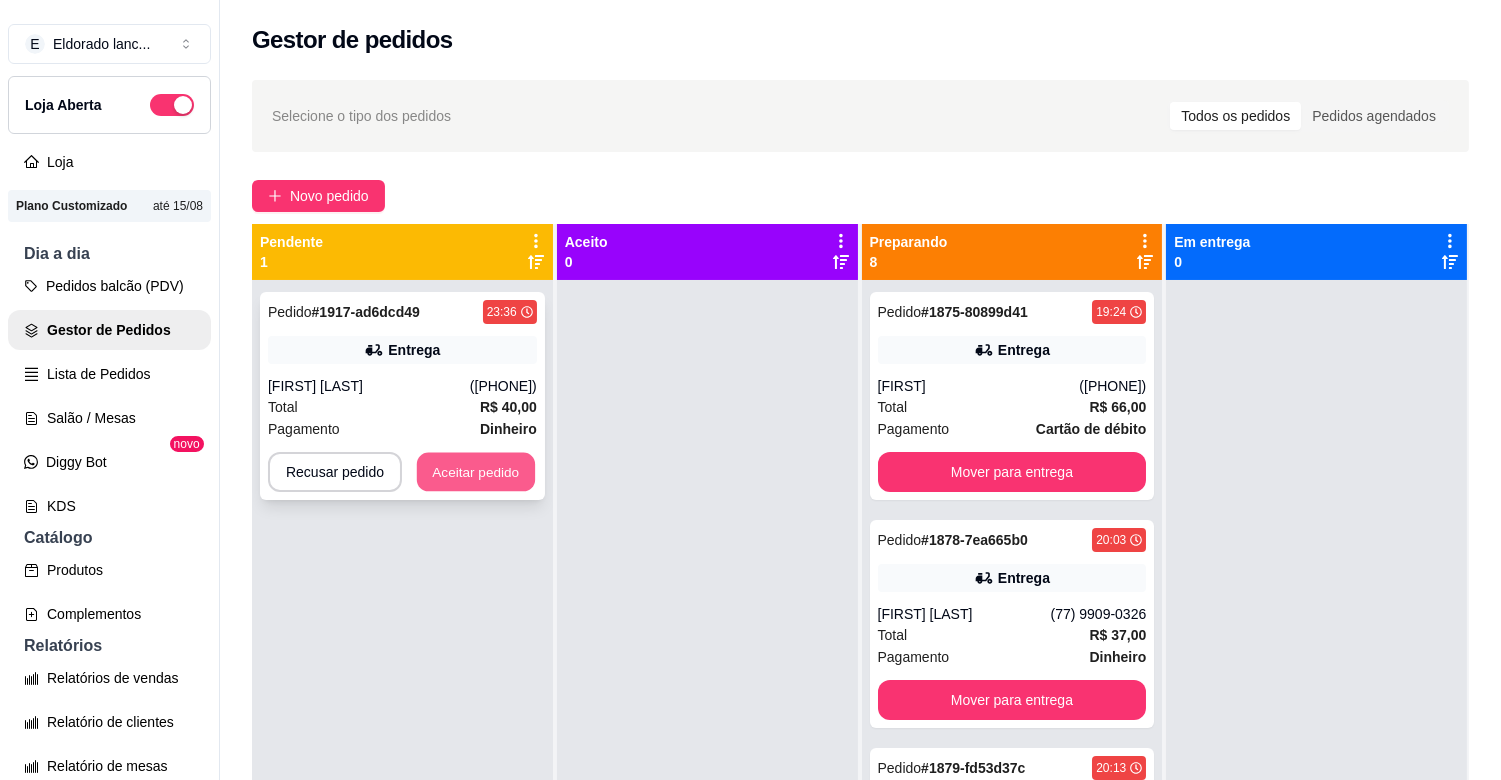 click on "Aceitar pedido" at bounding box center [476, 472] 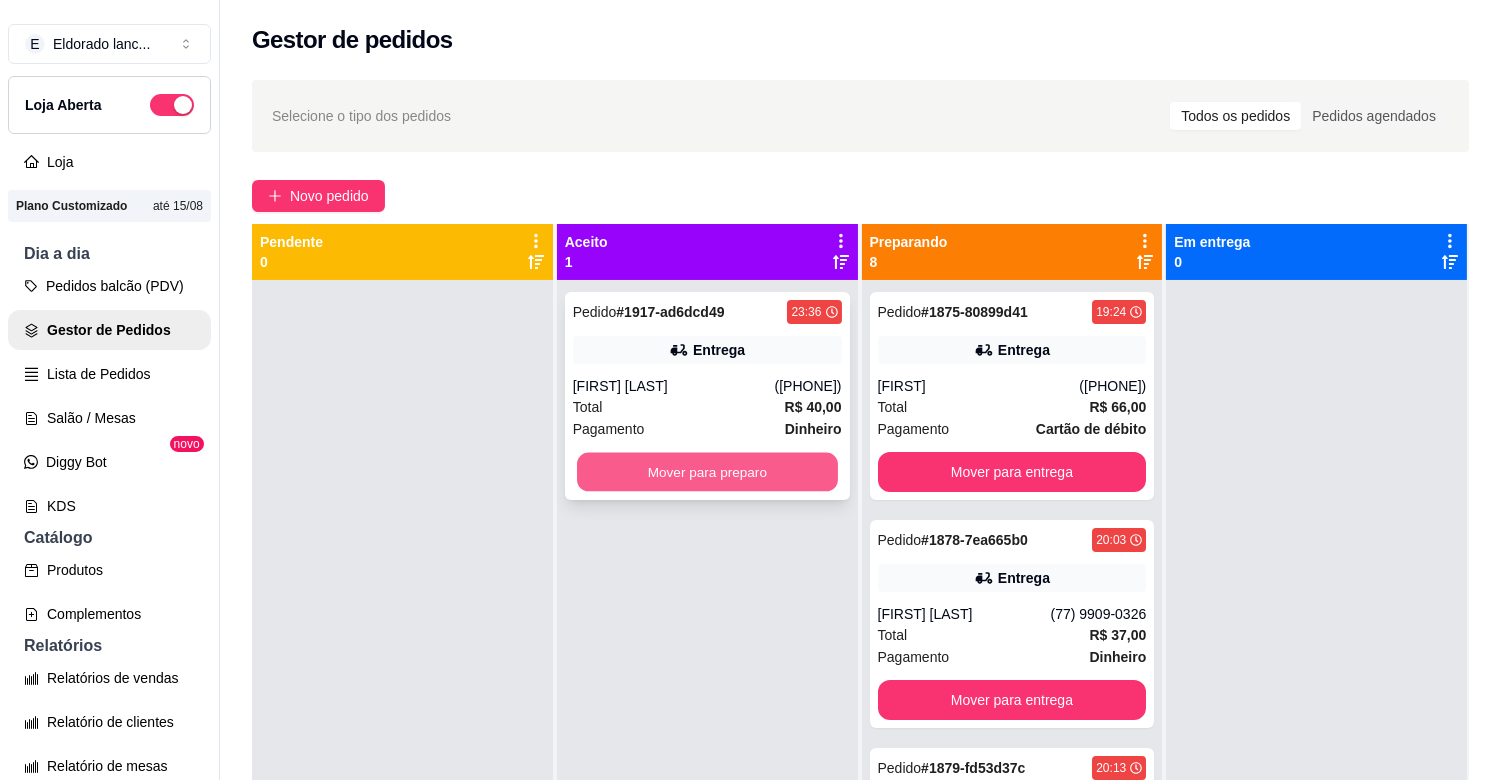 click on "Mover para preparo" at bounding box center (707, 472) 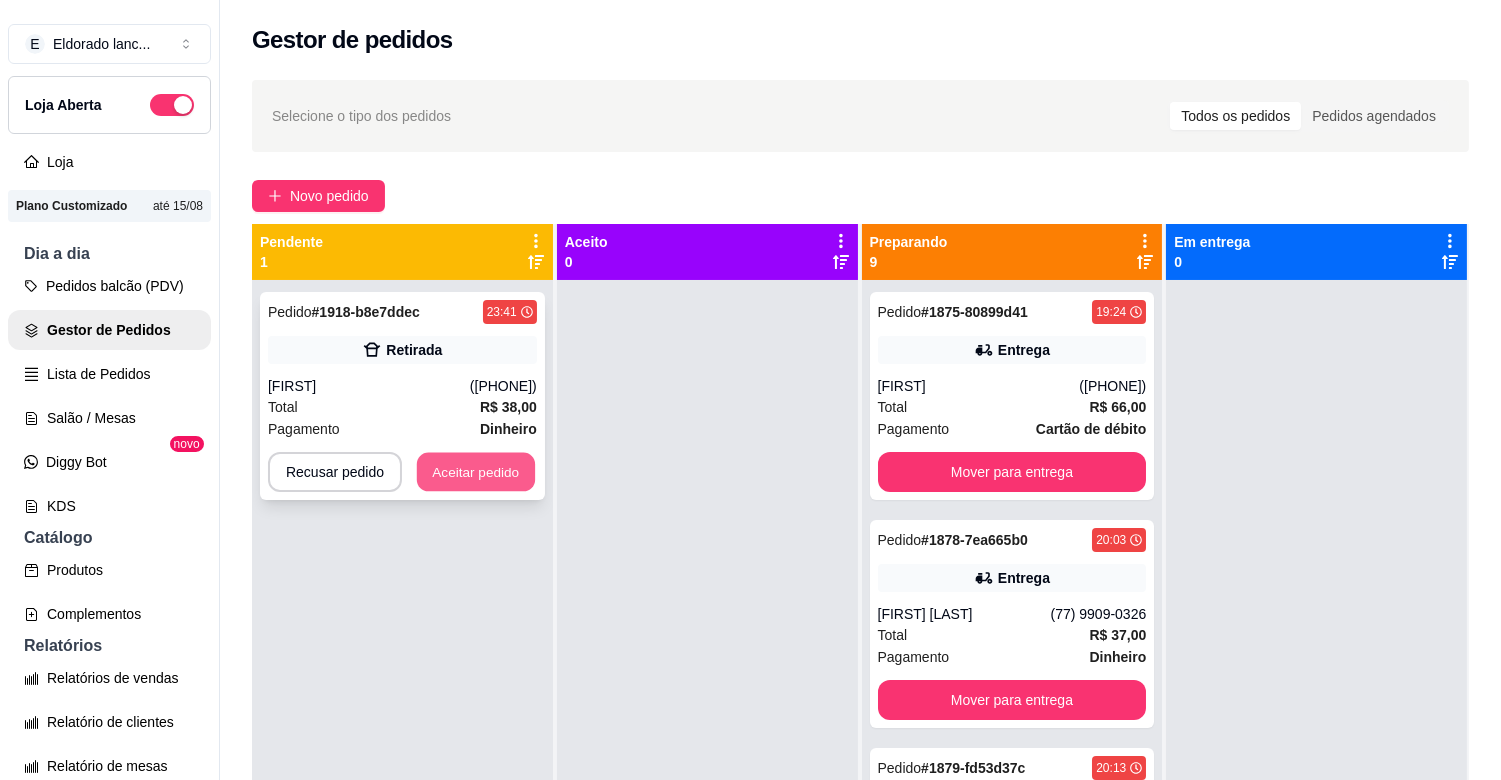 click on "Aceitar pedido" at bounding box center (476, 472) 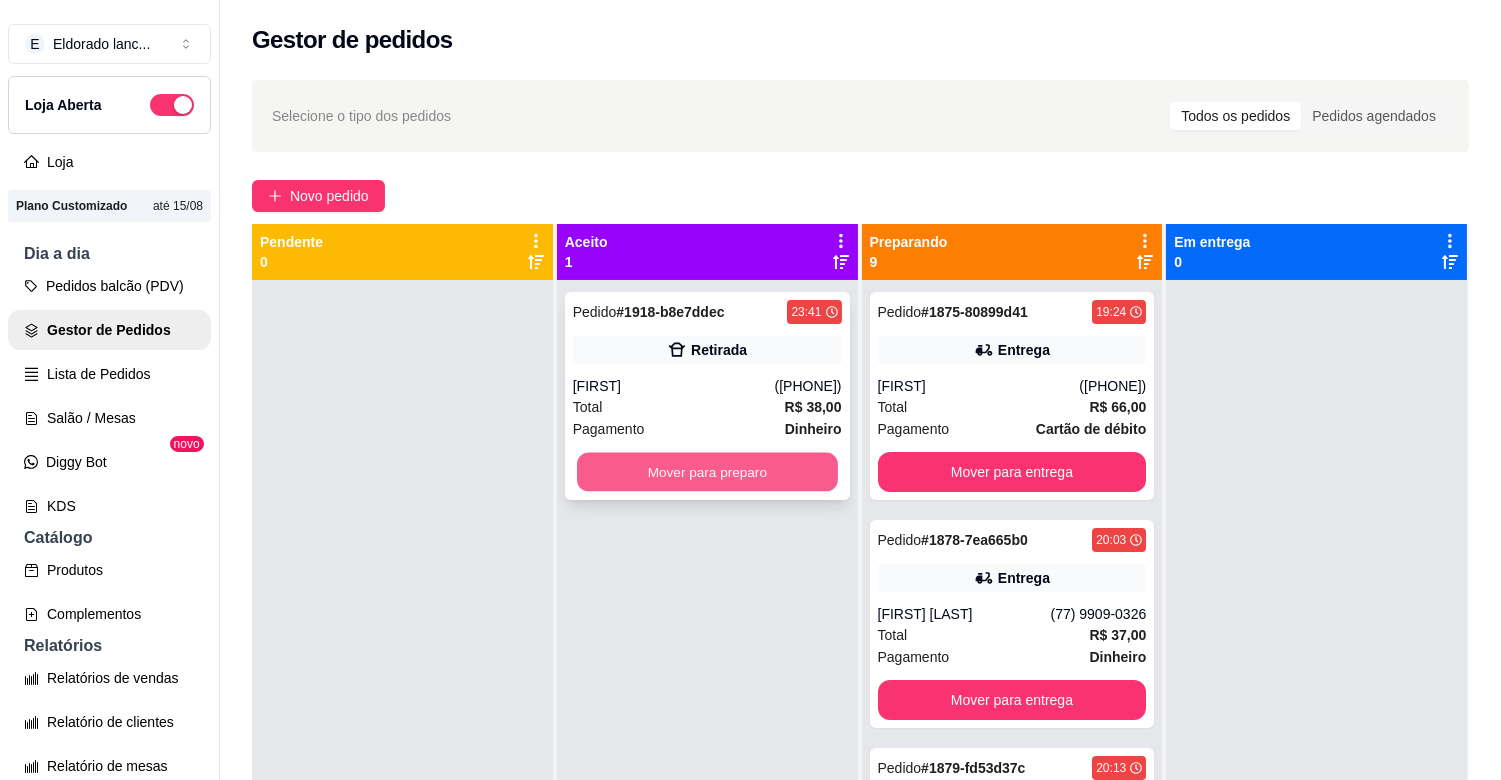 click on "Mover para preparo" at bounding box center (707, 472) 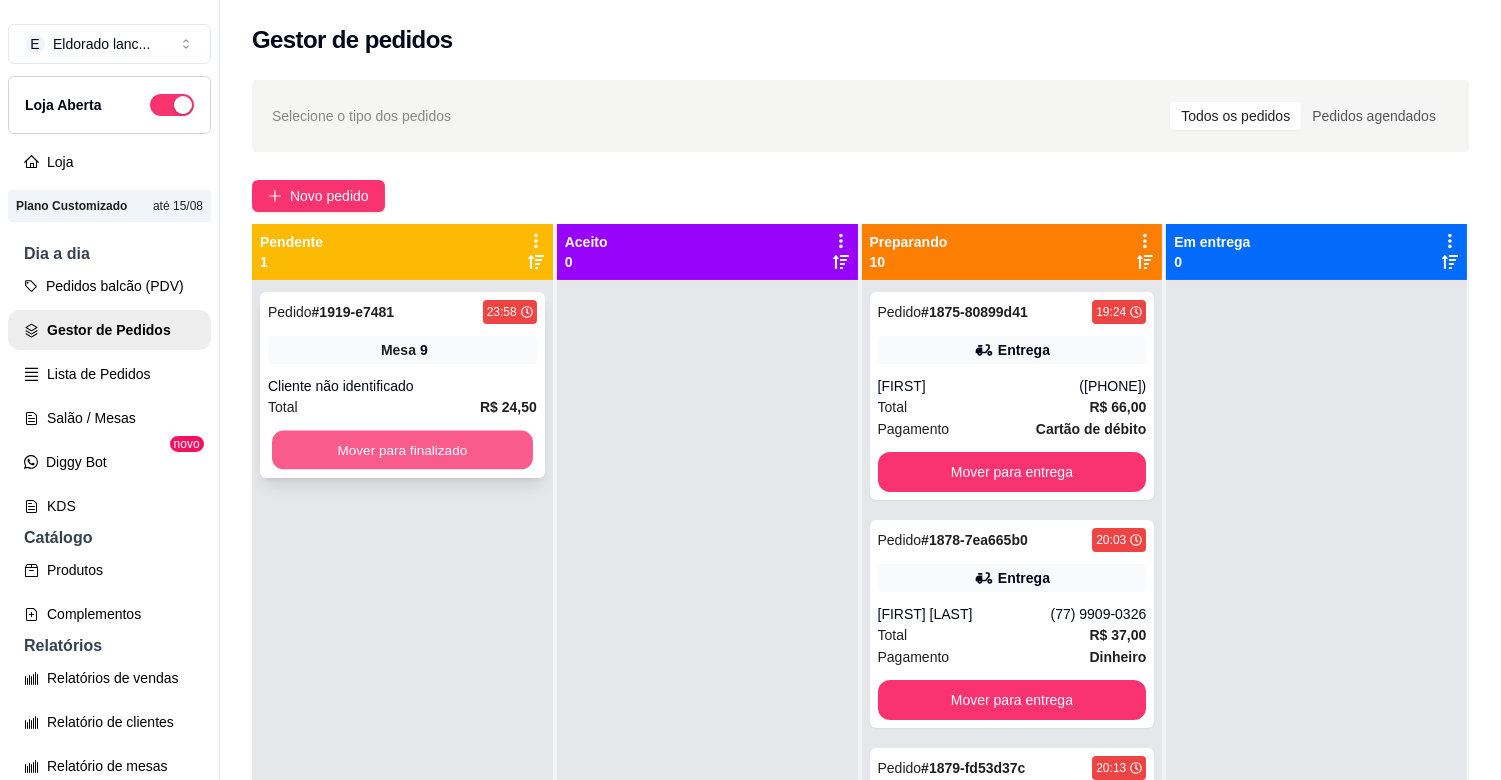 click on "Mover para finalizado" at bounding box center [402, 450] 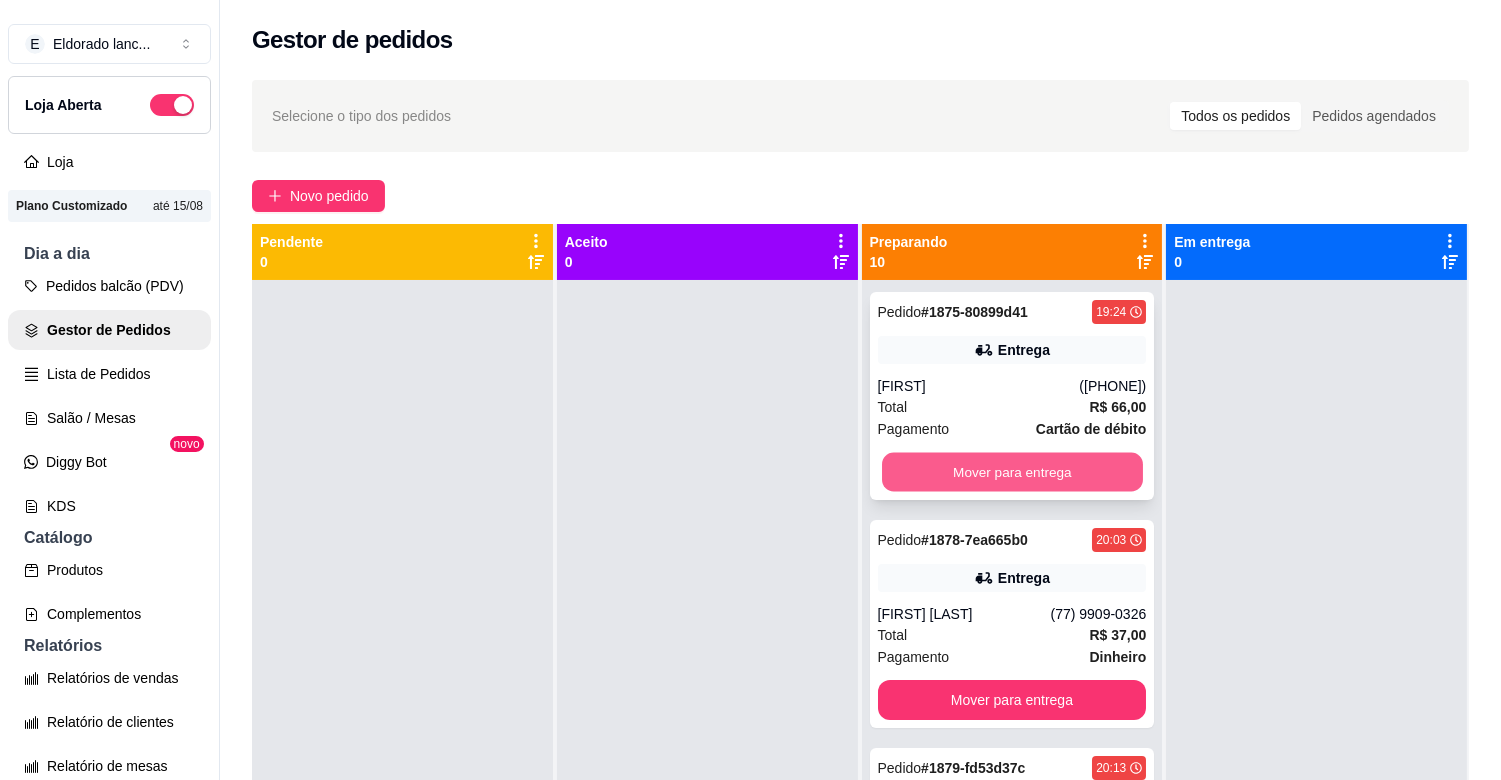 click on "Mover para entrega" at bounding box center [1012, 472] 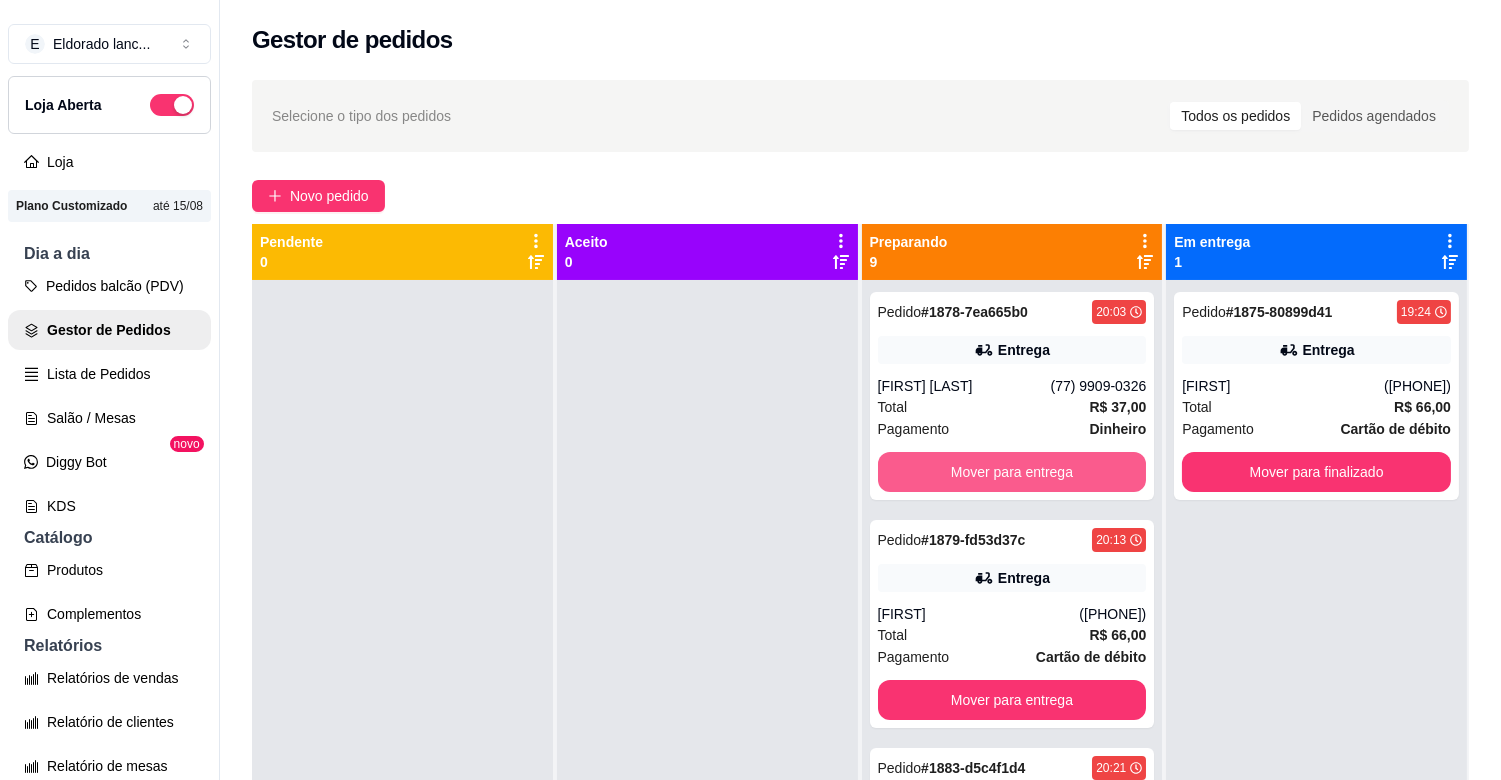 click on "Mover para entrega" at bounding box center [1012, 472] 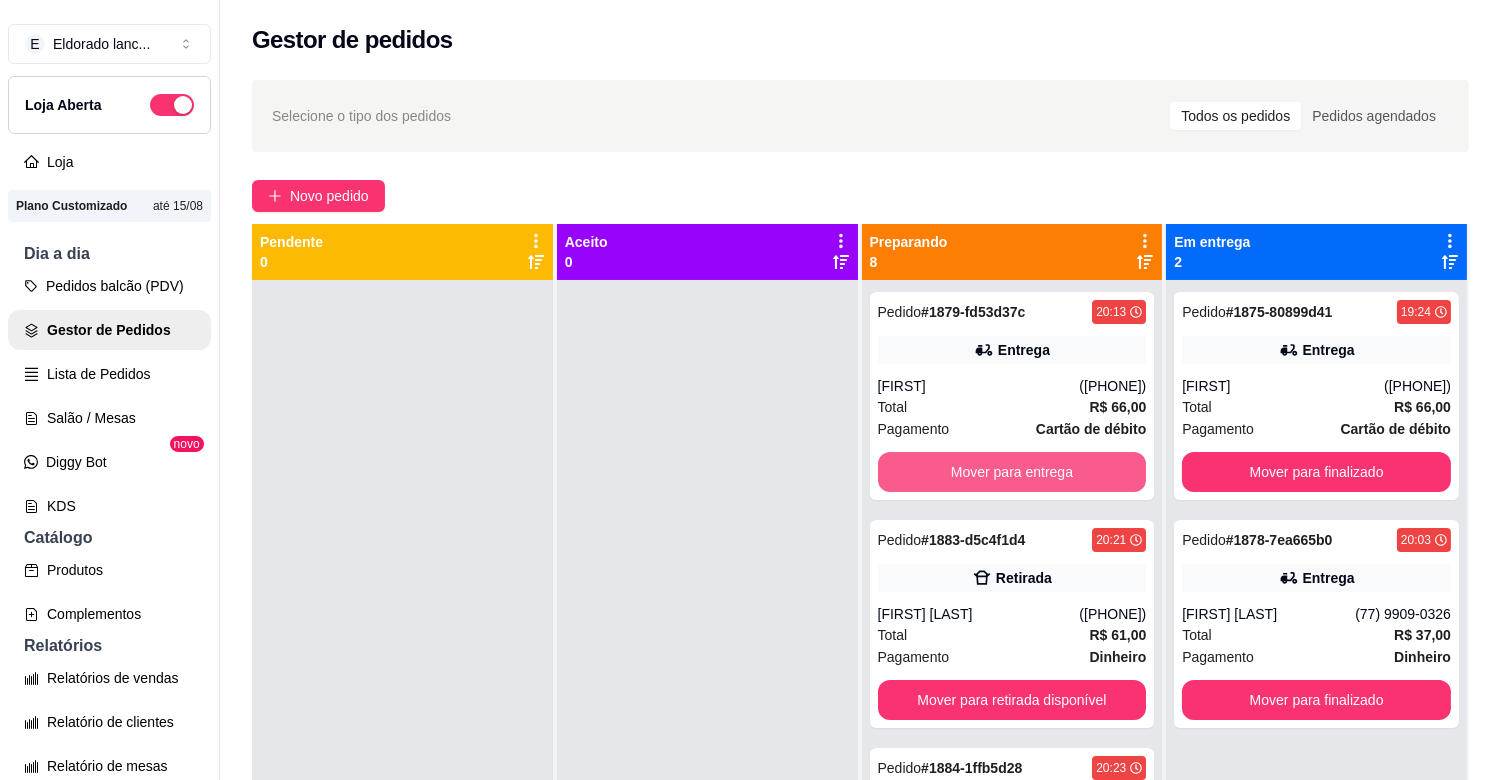 click on "Mover para entrega" at bounding box center (1012, 472) 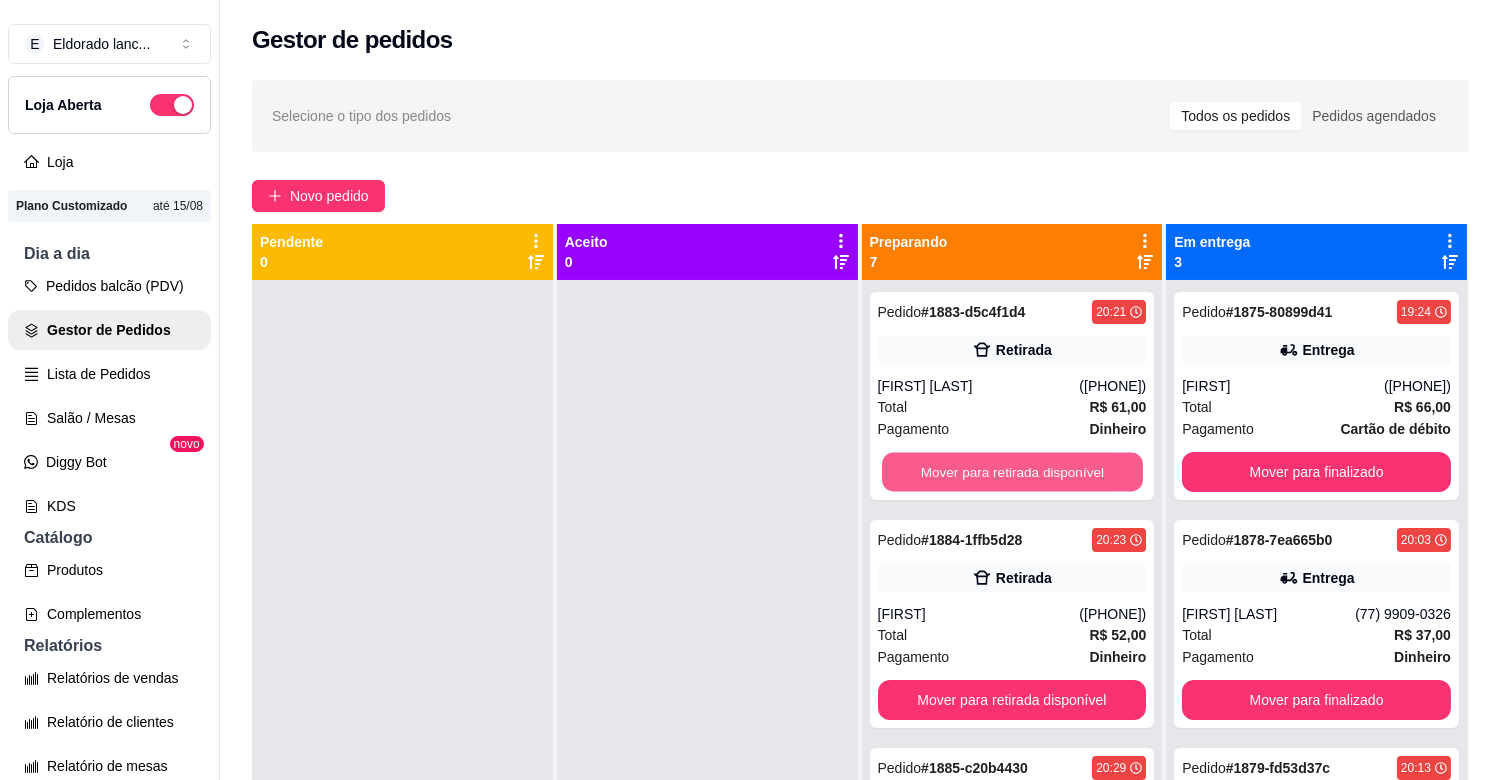 click on "Mover para retirada disponível" at bounding box center (1012, 472) 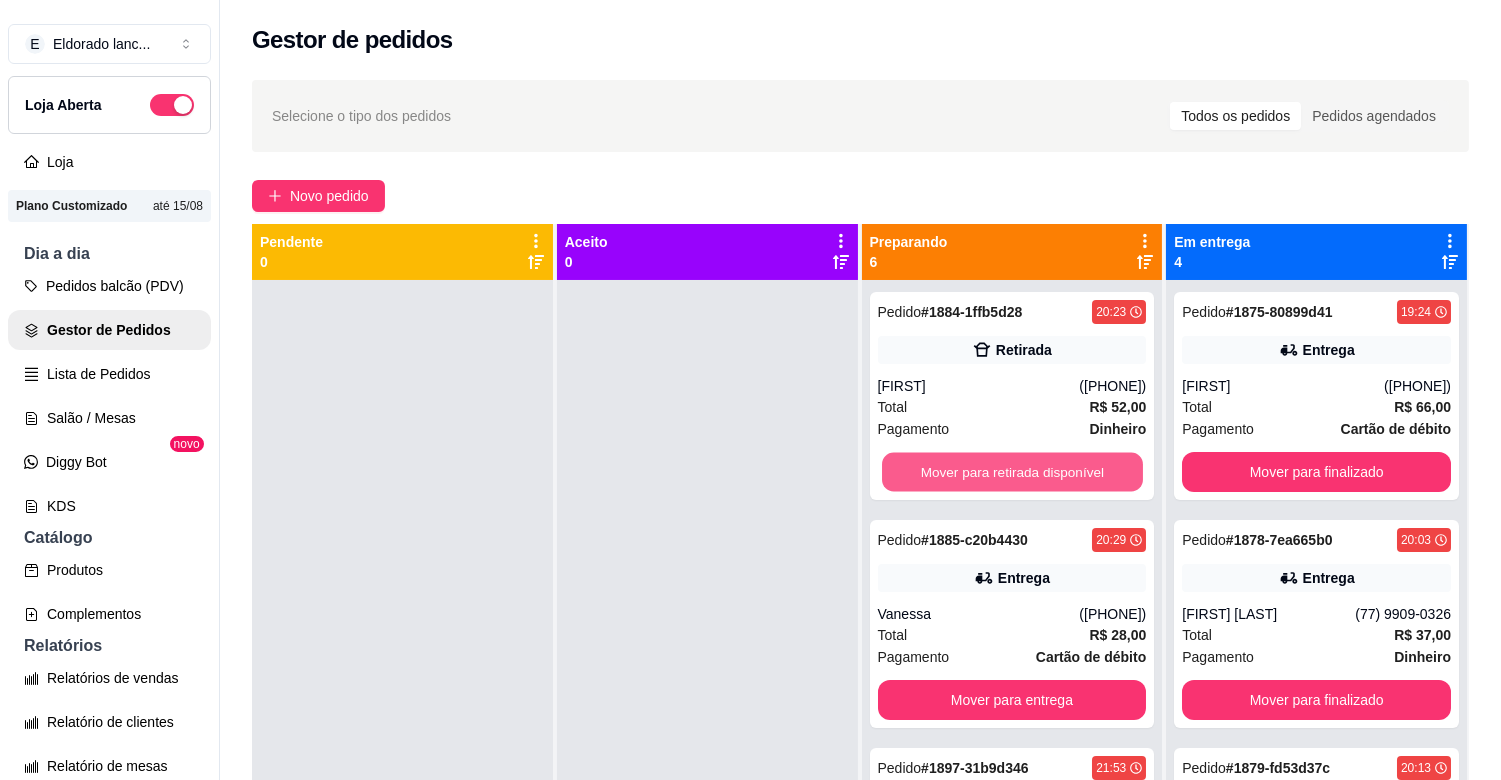 click on "Mover para retirada disponível" at bounding box center (1012, 472) 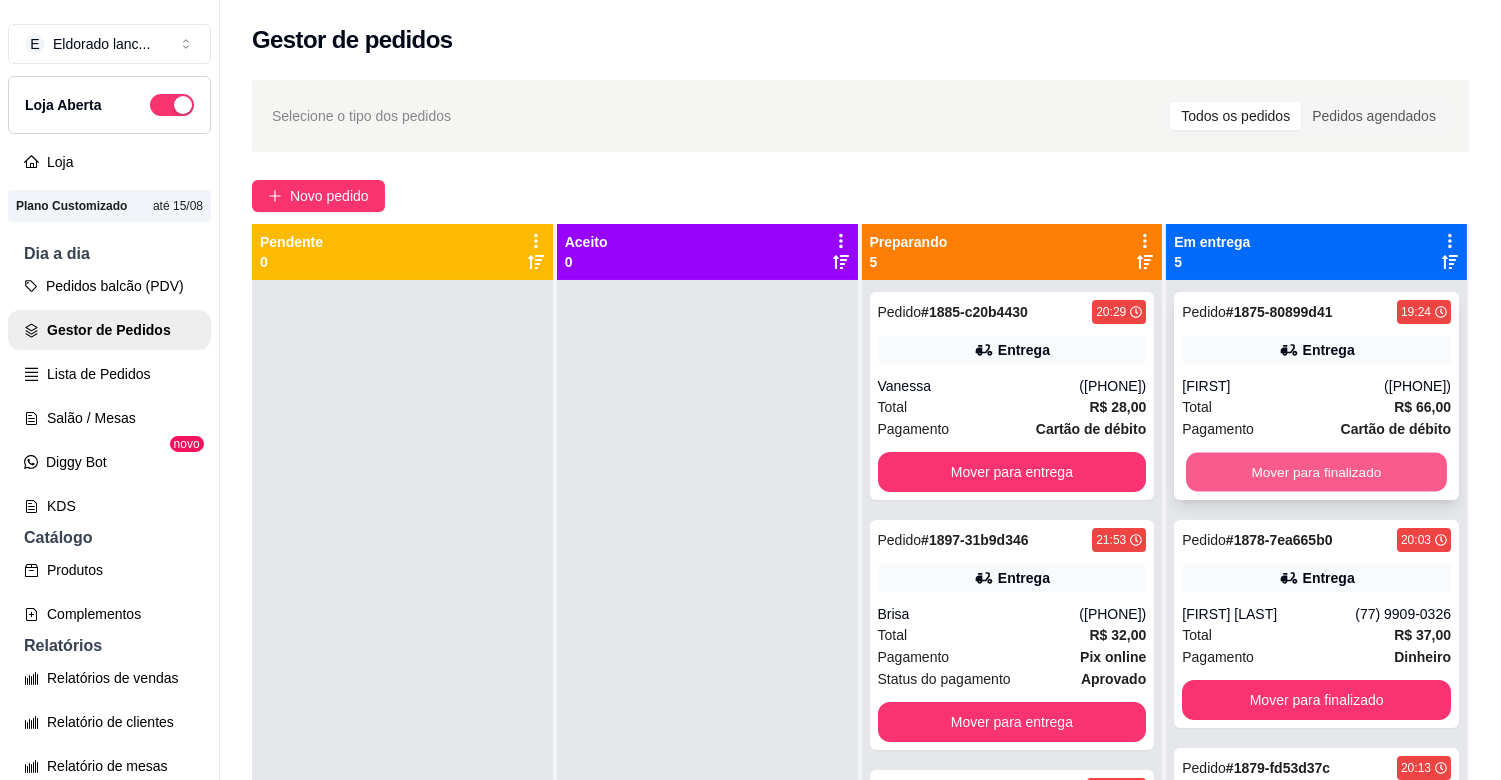 click on "Mover para finalizado" at bounding box center (1316, 472) 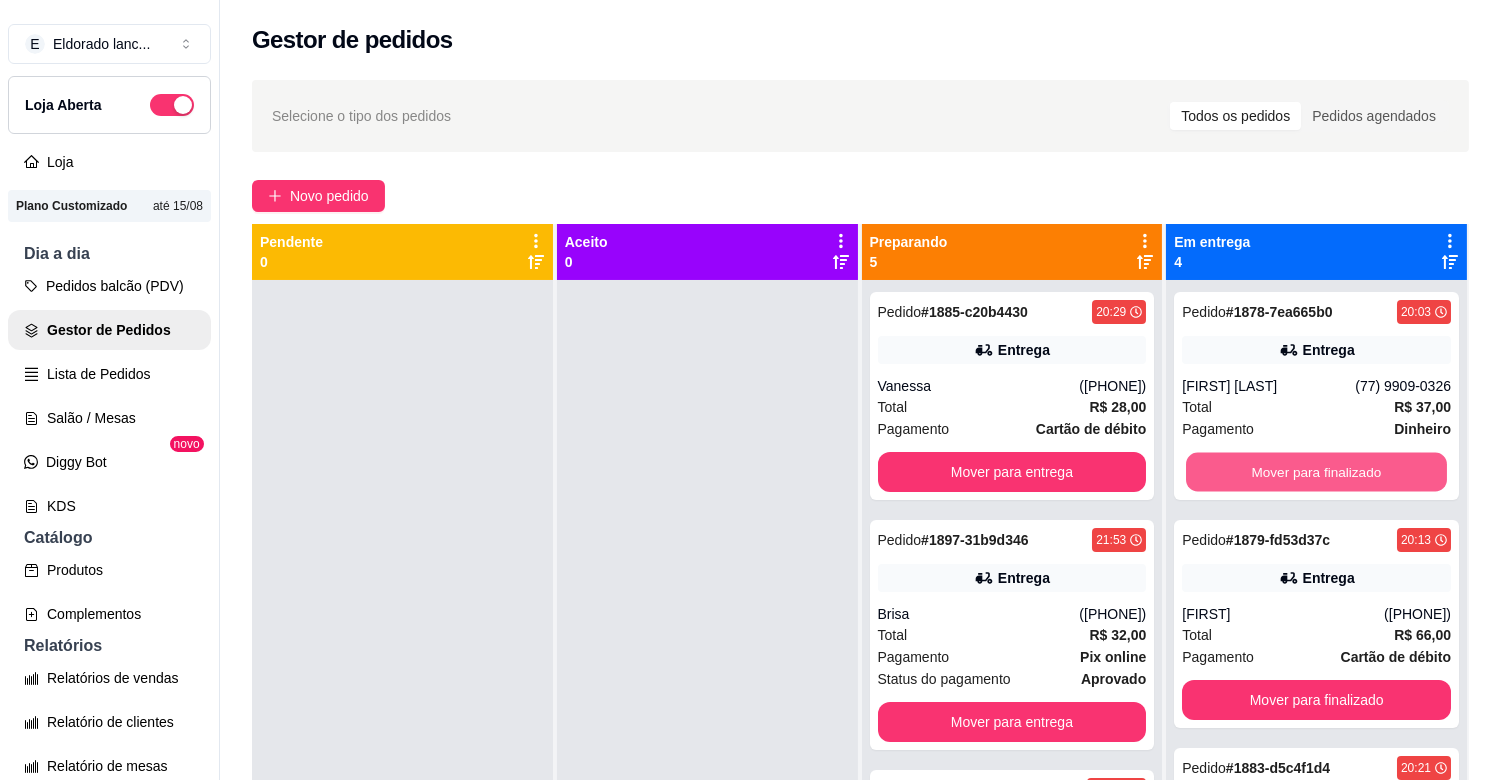 click on "Mover para finalizado" at bounding box center (1316, 472) 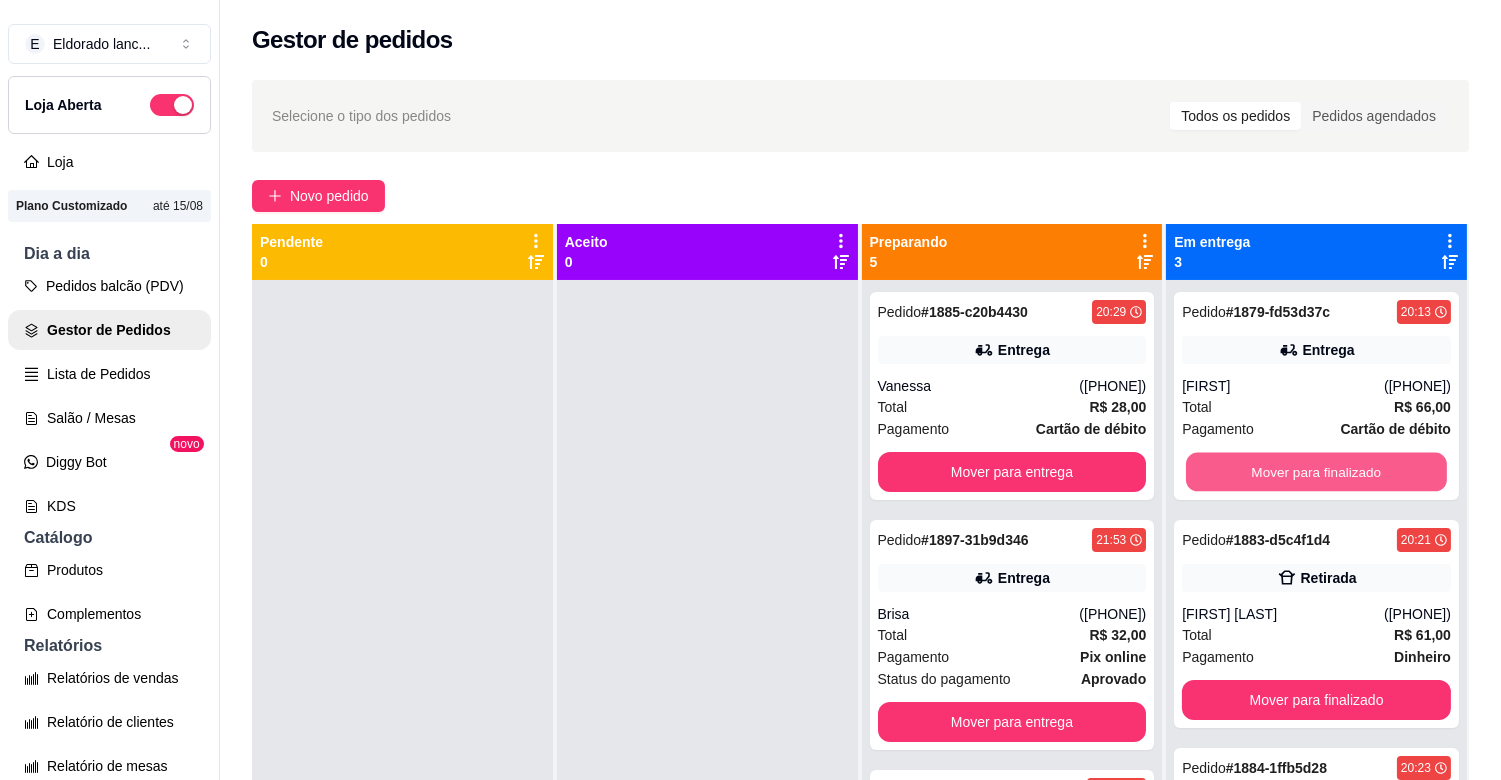 click on "Mover para finalizado" at bounding box center (1316, 472) 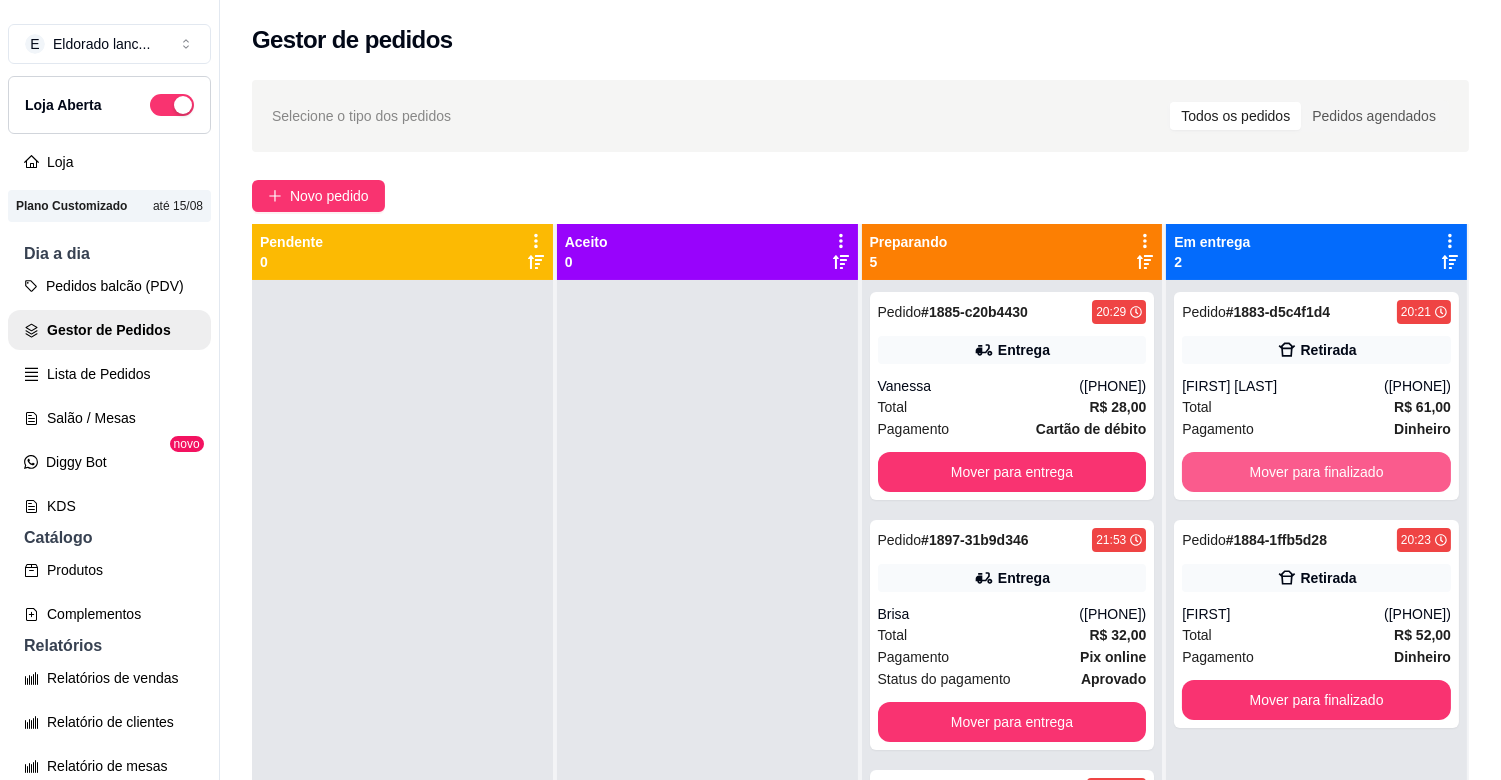 click on "Mover para finalizado" at bounding box center [1316, 472] 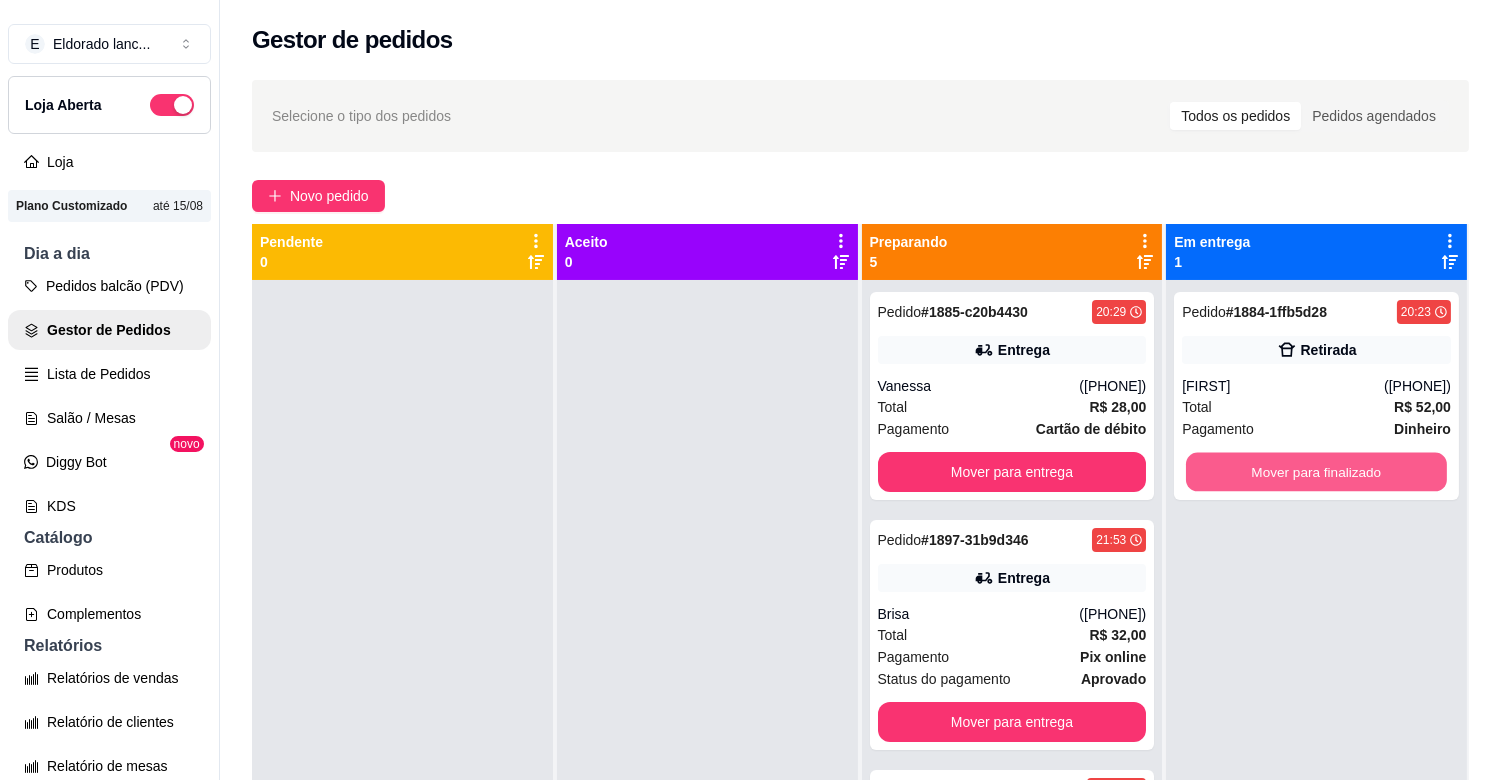 click on "Mover para finalizado" at bounding box center [1316, 472] 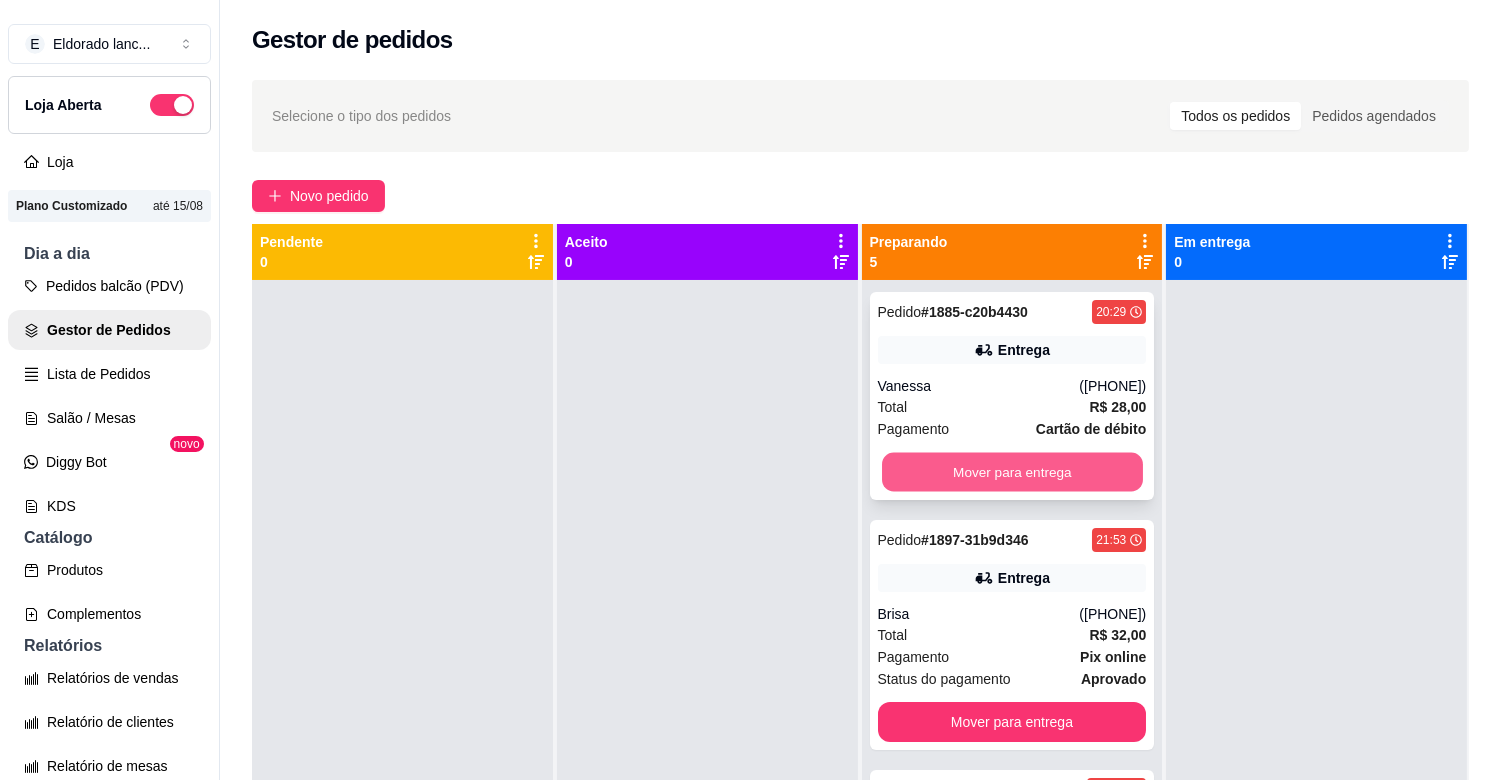 click on "Mover para entrega" at bounding box center (1012, 472) 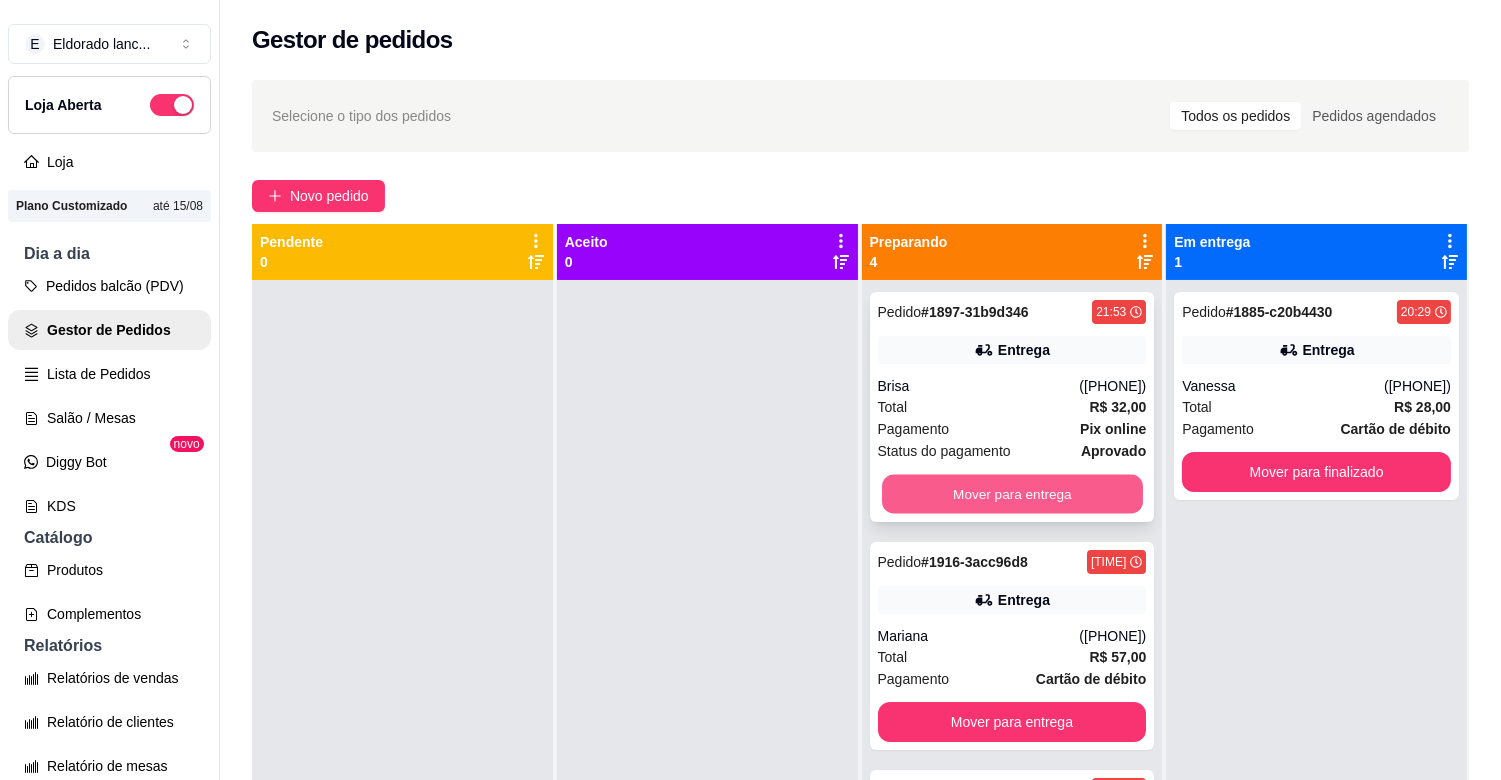 click on "Mover para entrega" at bounding box center [1012, 494] 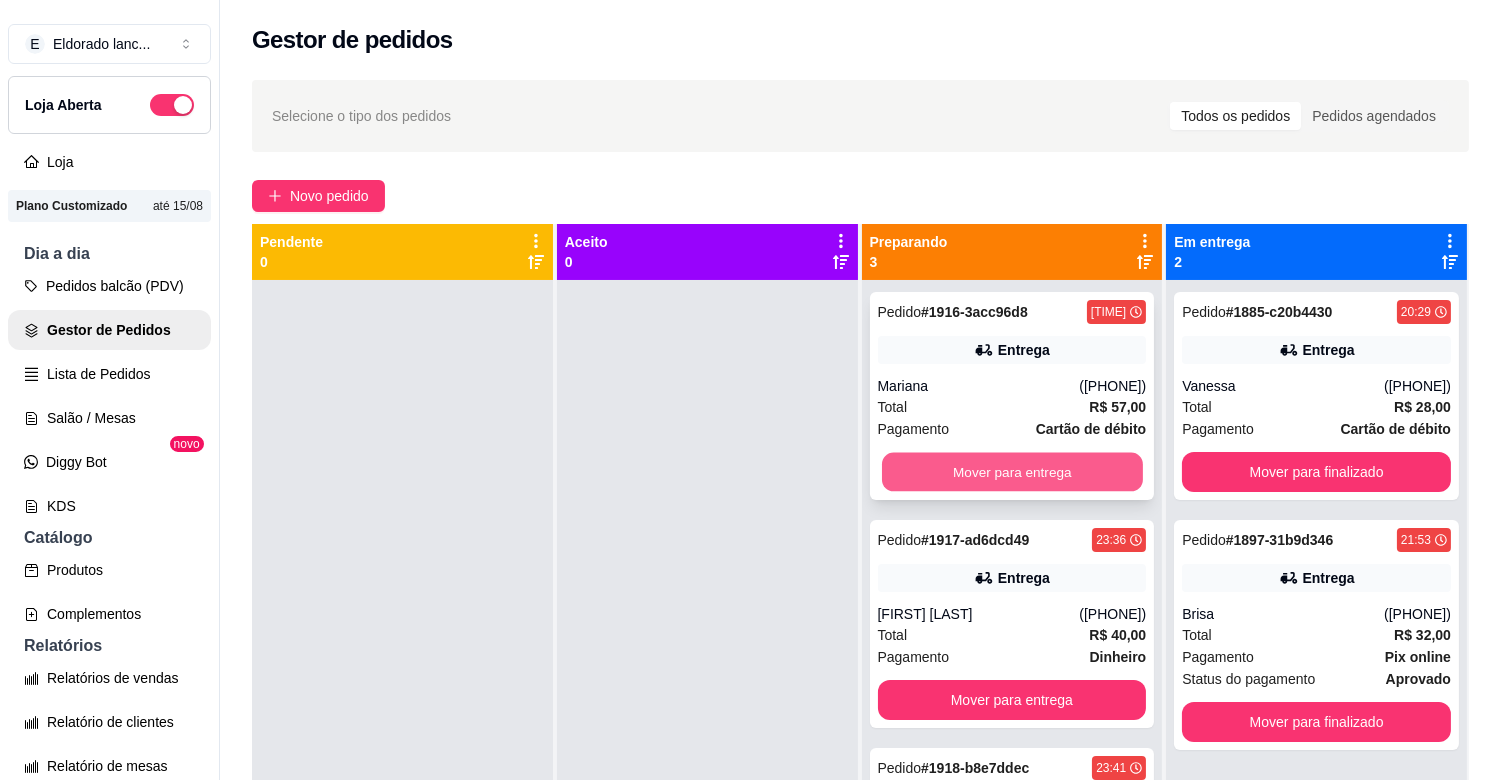 click on "Mover para entrega" at bounding box center (1012, 472) 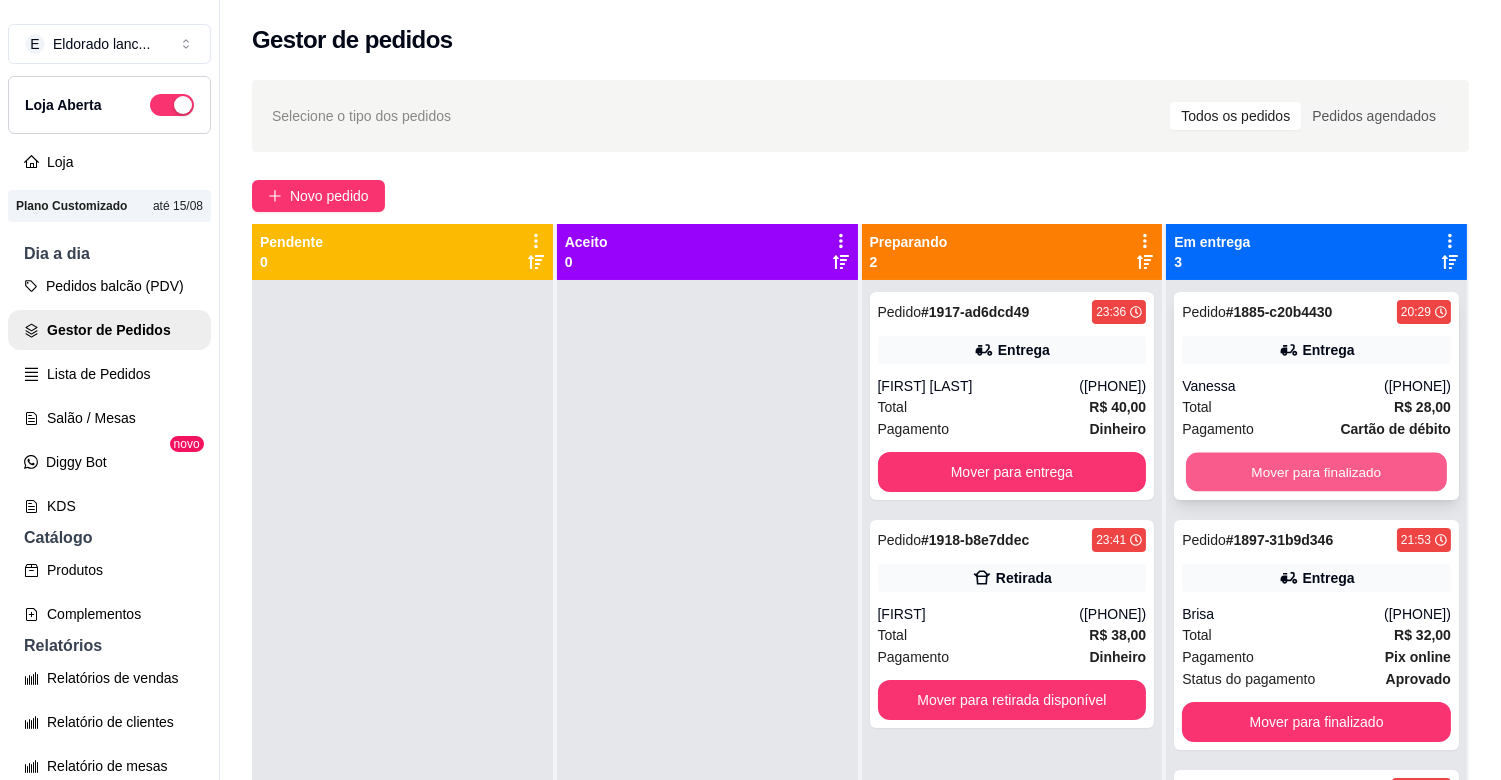 click on "Mover para finalizado" at bounding box center (1316, 472) 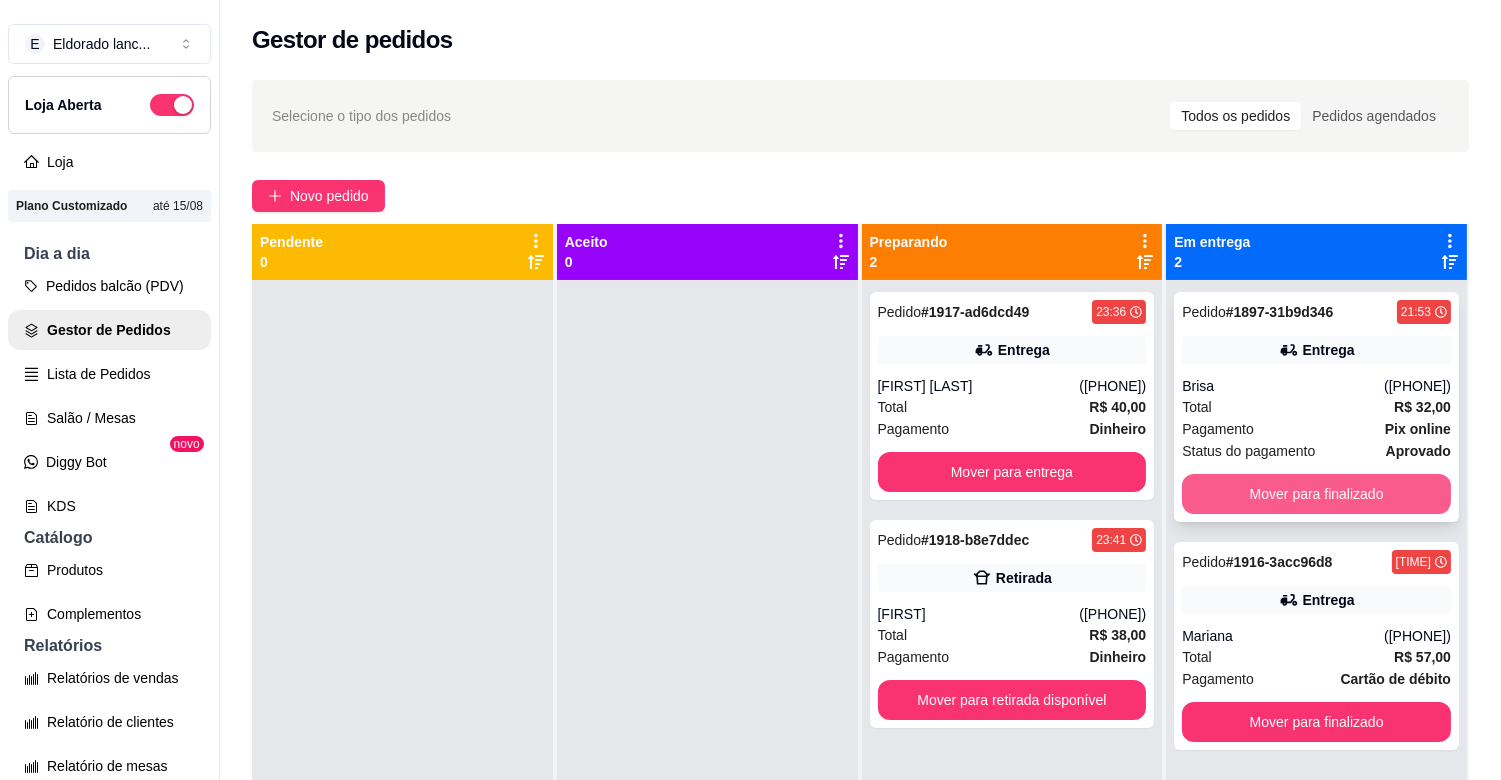 click on "Mover para finalizado" at bounding box center (1316, 494) 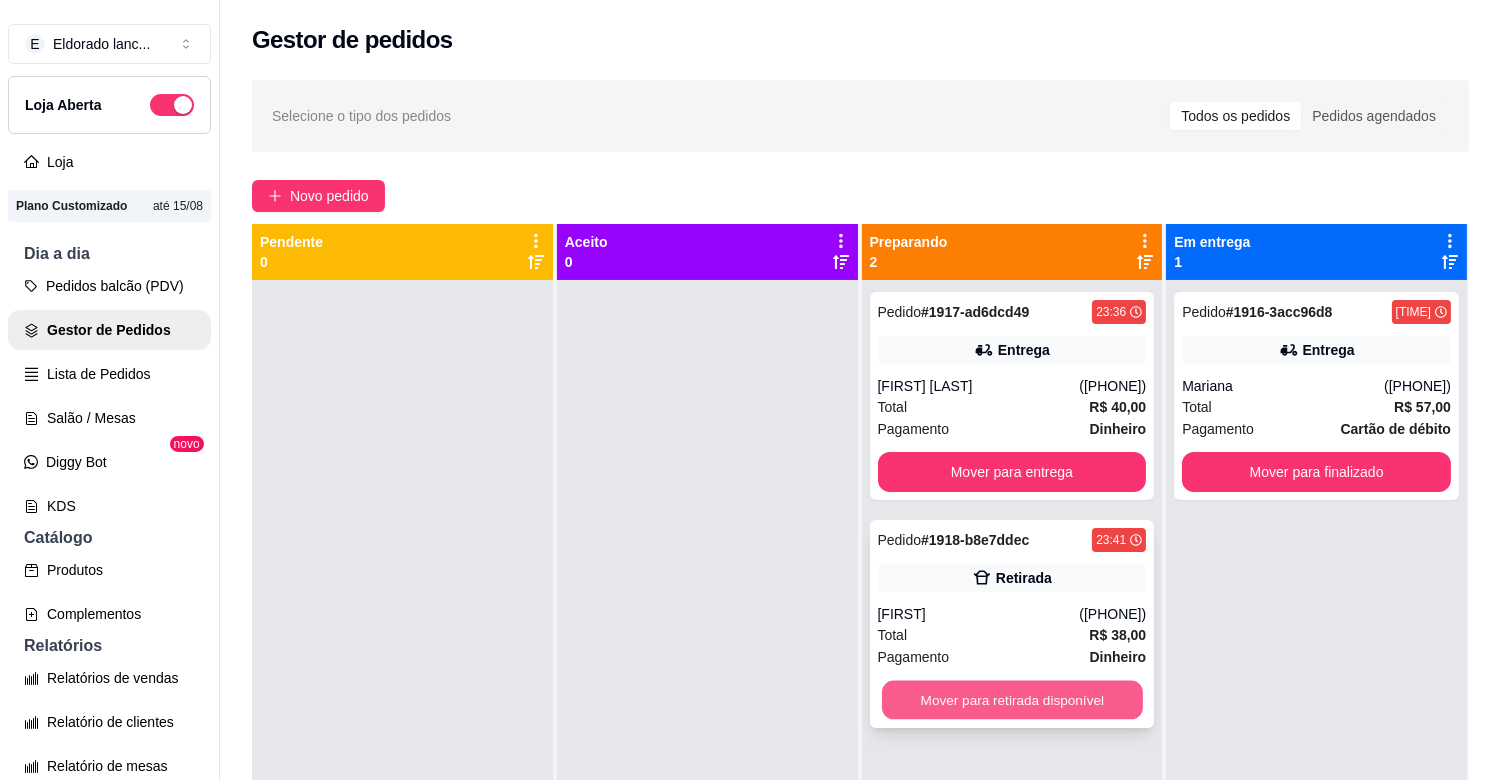 click on "Mover para retirada disponível" at bounding box center [1012, 700] 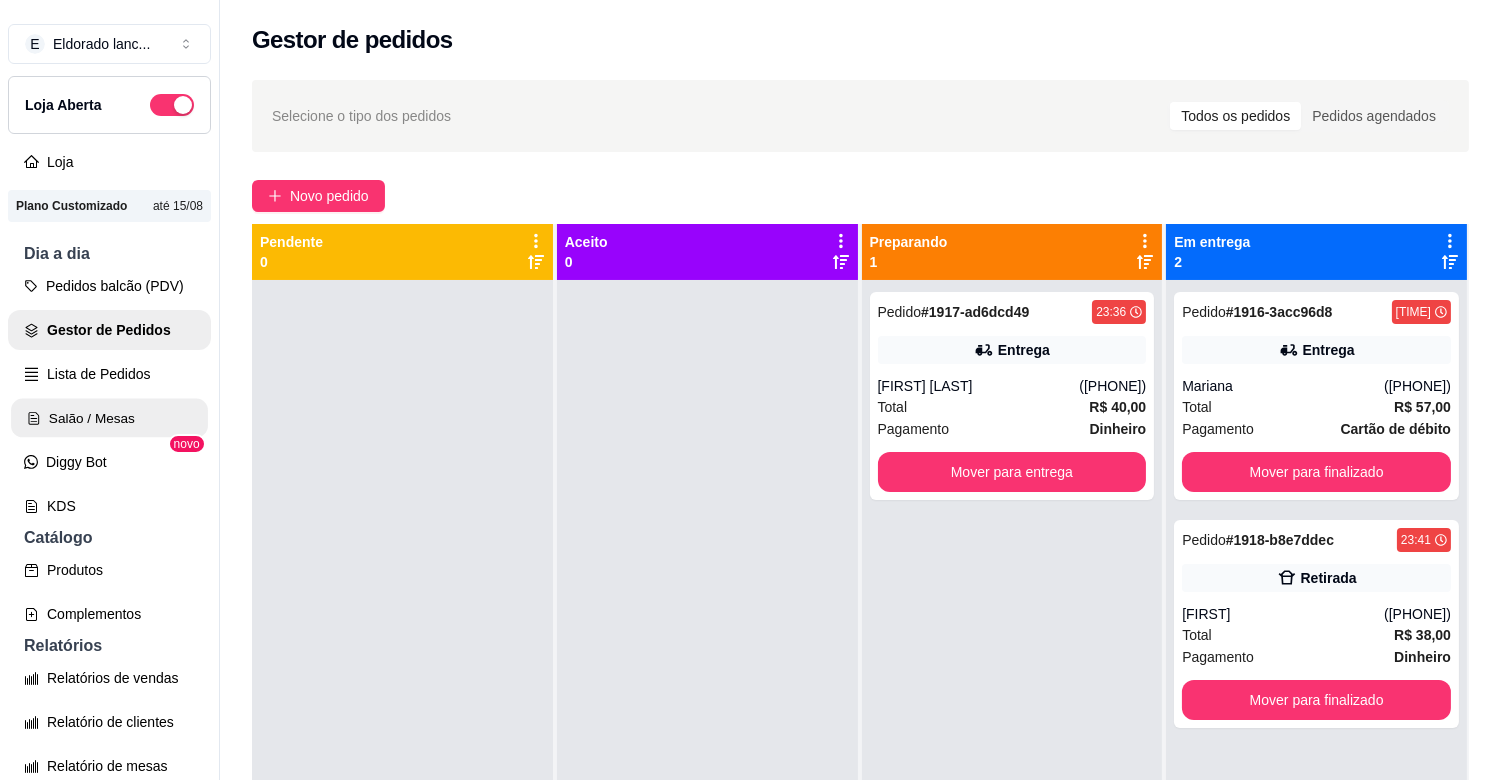 click on "Salão / Mesas" at bounding box center [109, 418] 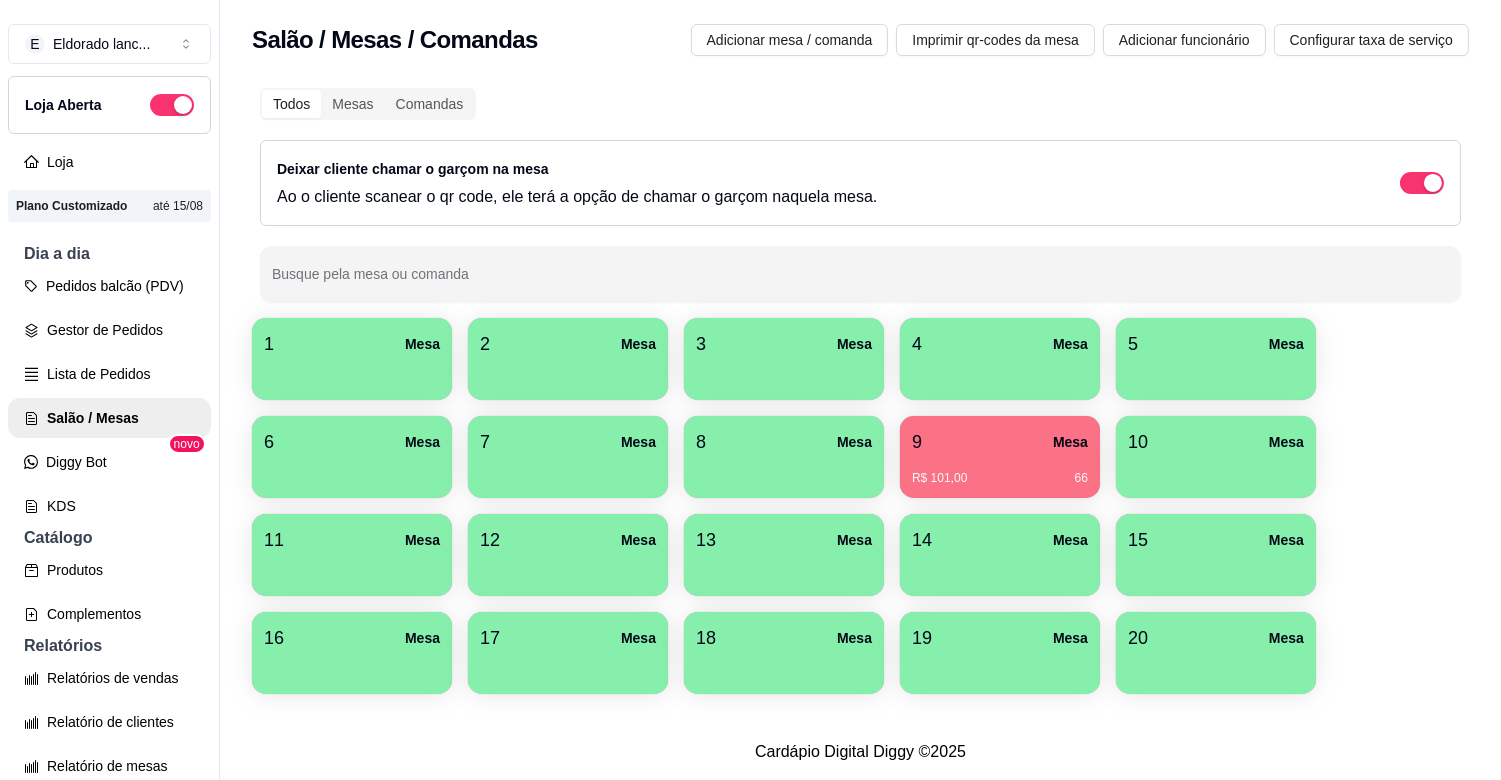 click on "R$ 101,00" at bounding box center [939, 478] 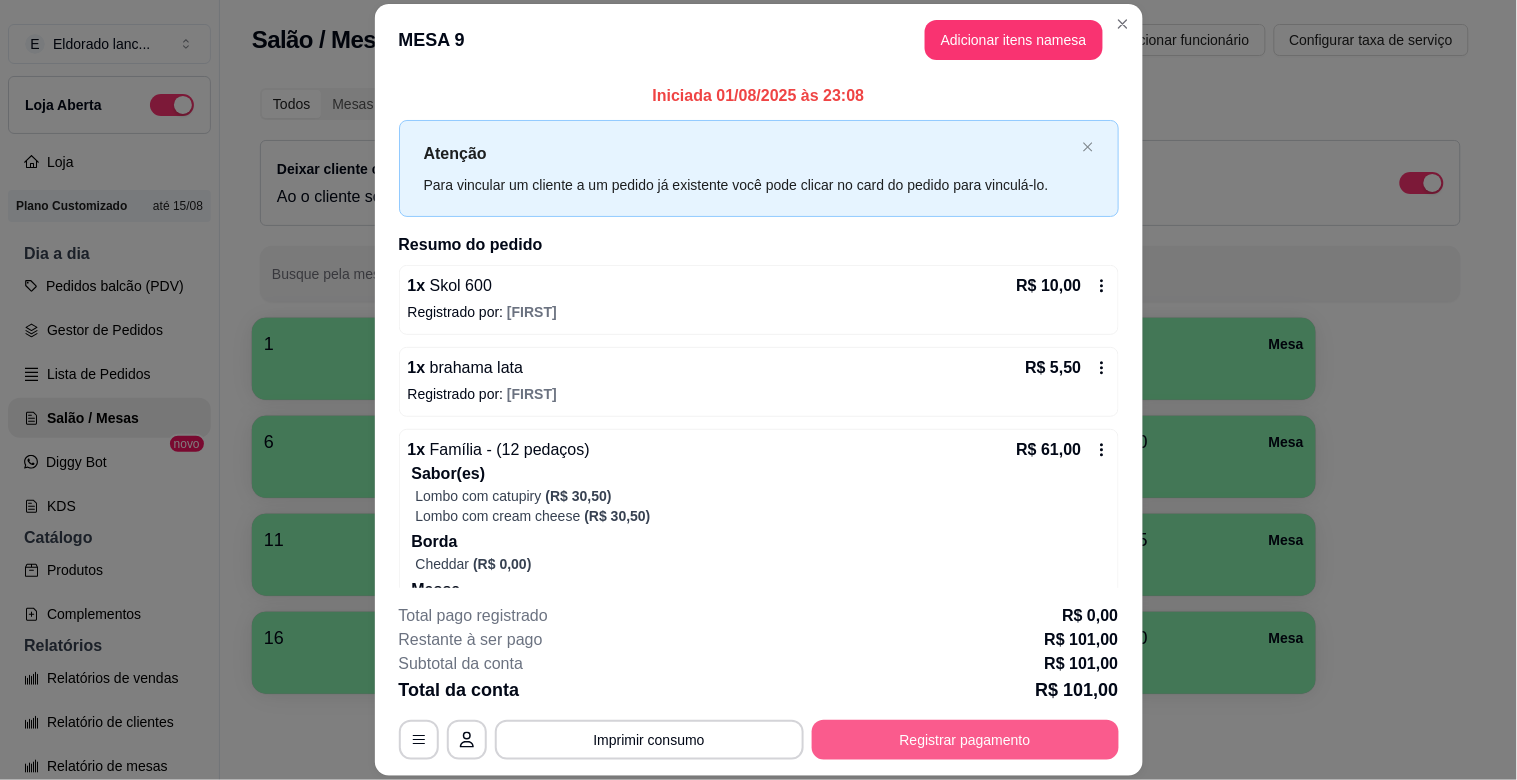 click on "Registrar pagamento" at bounding box center [965, 740] 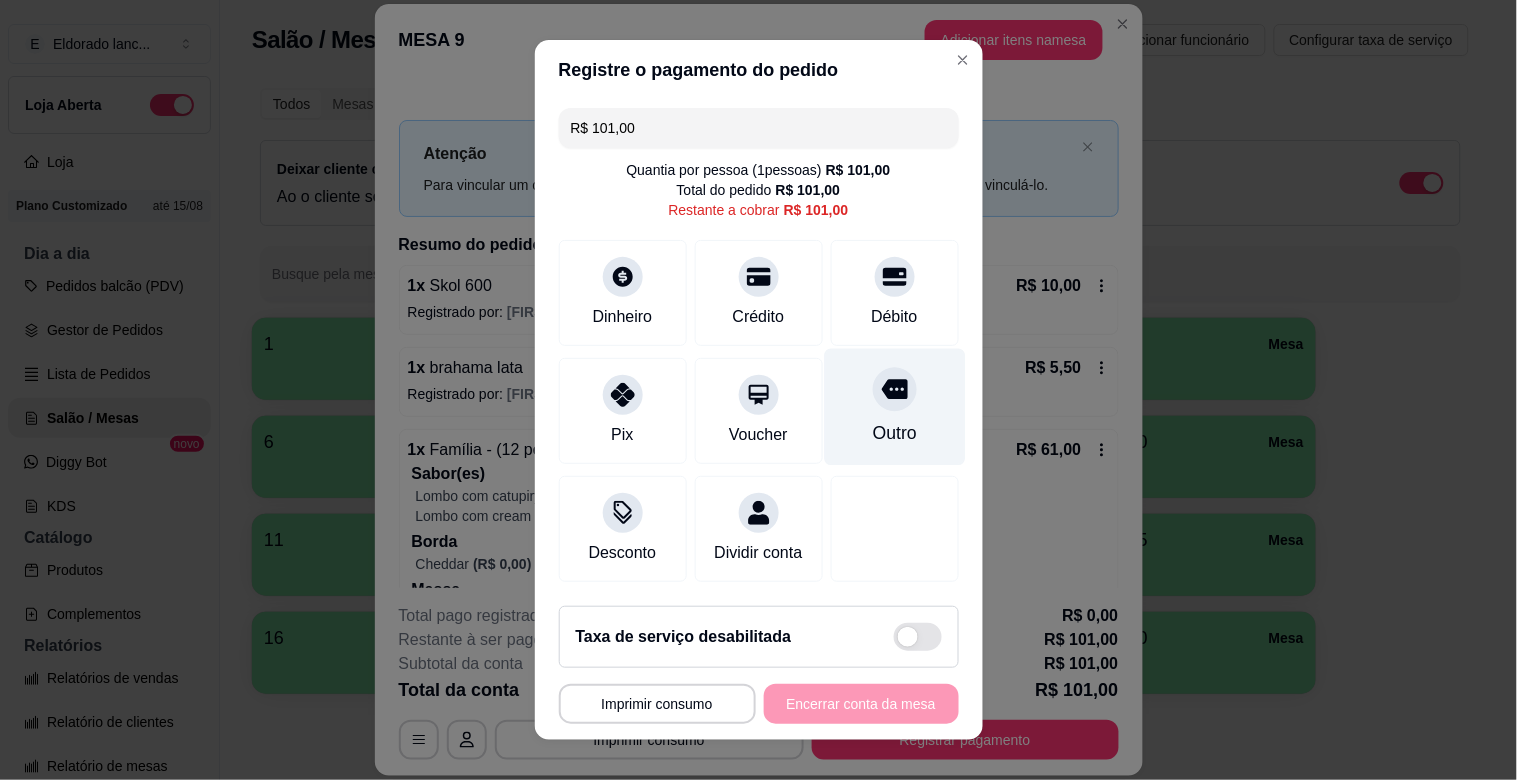 click on "Outro" at bounding box center [894, 407] 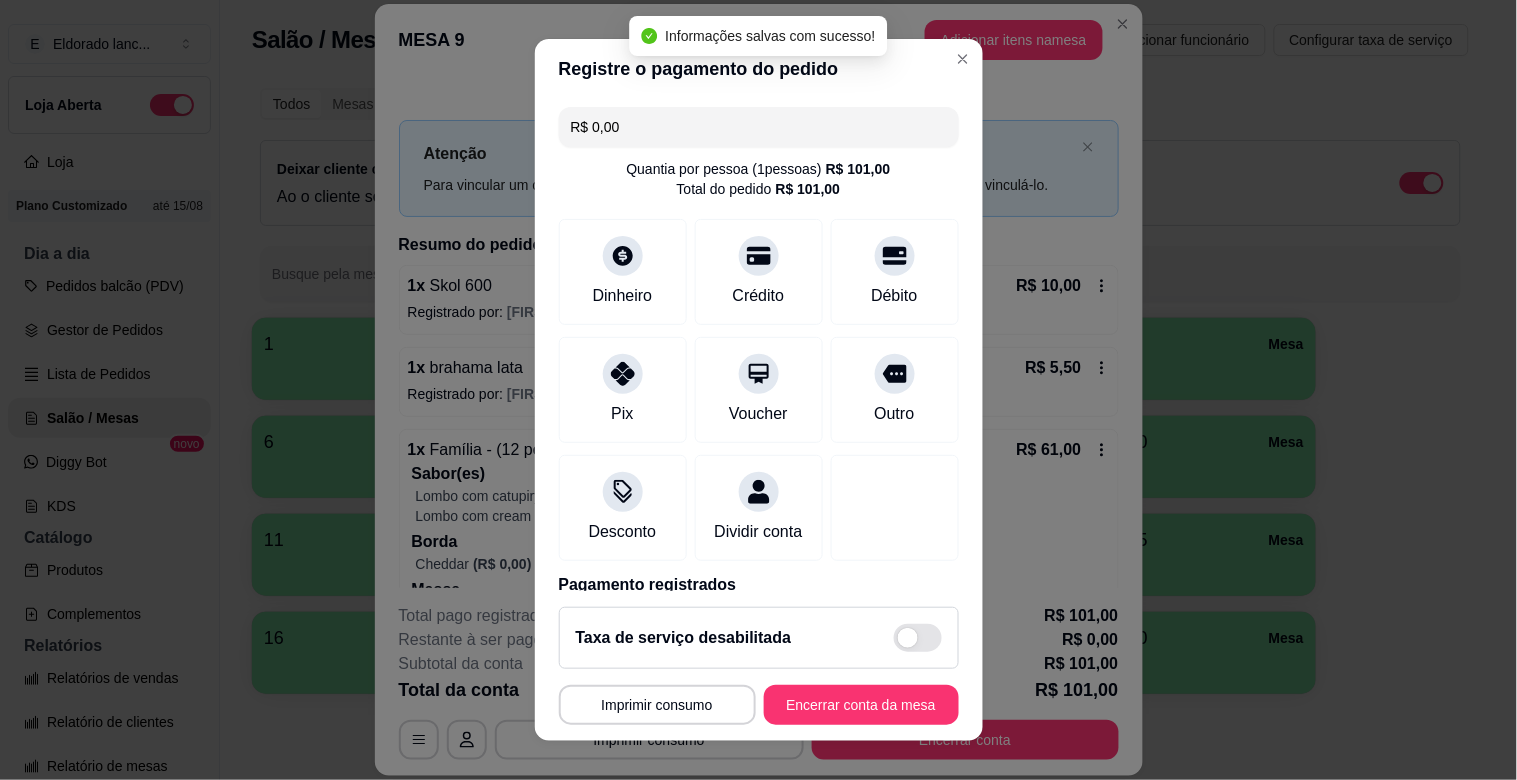 type on "R$ 0,00" 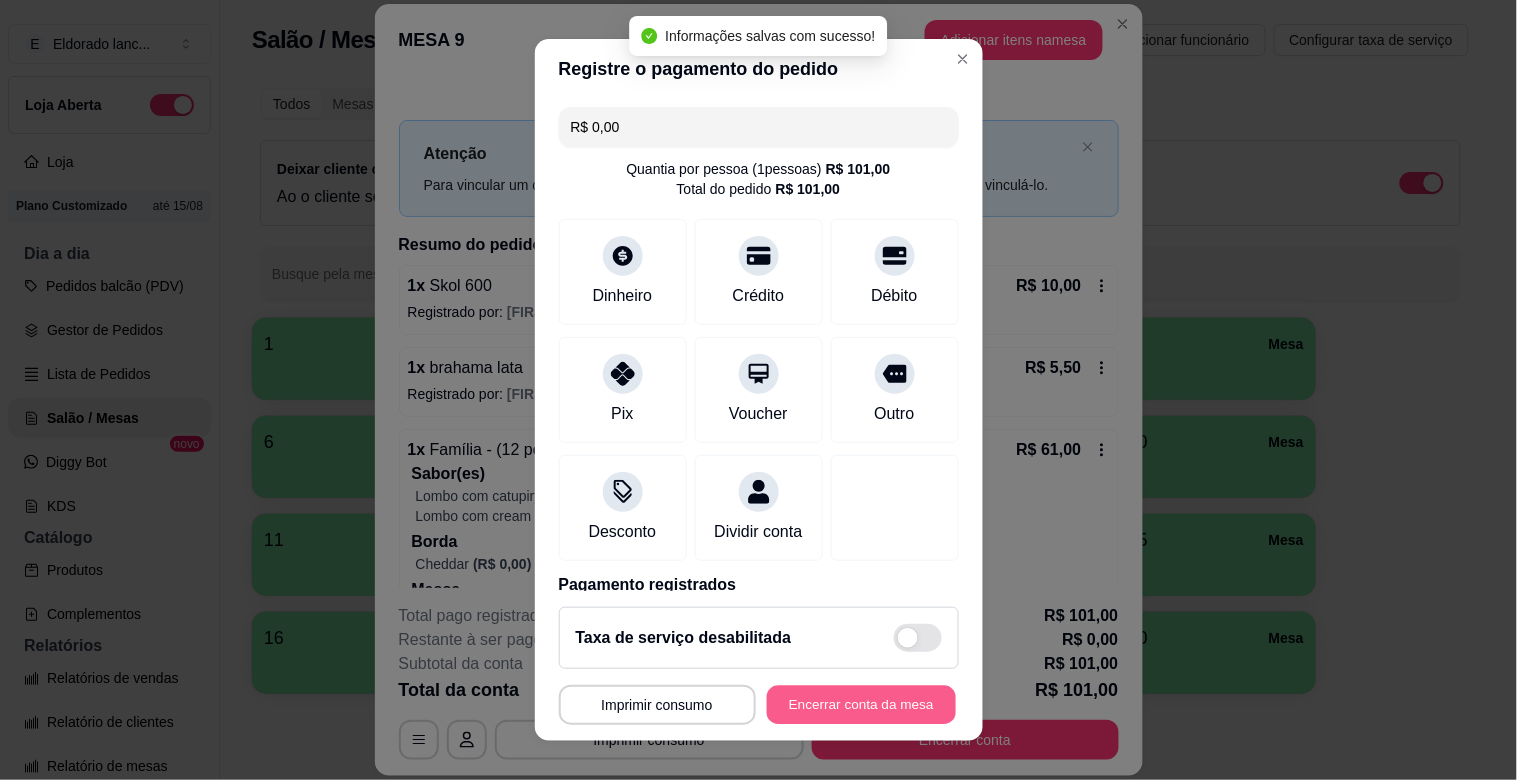 click on "Encerrar conta da mesa" at bounding box center [861, 705] 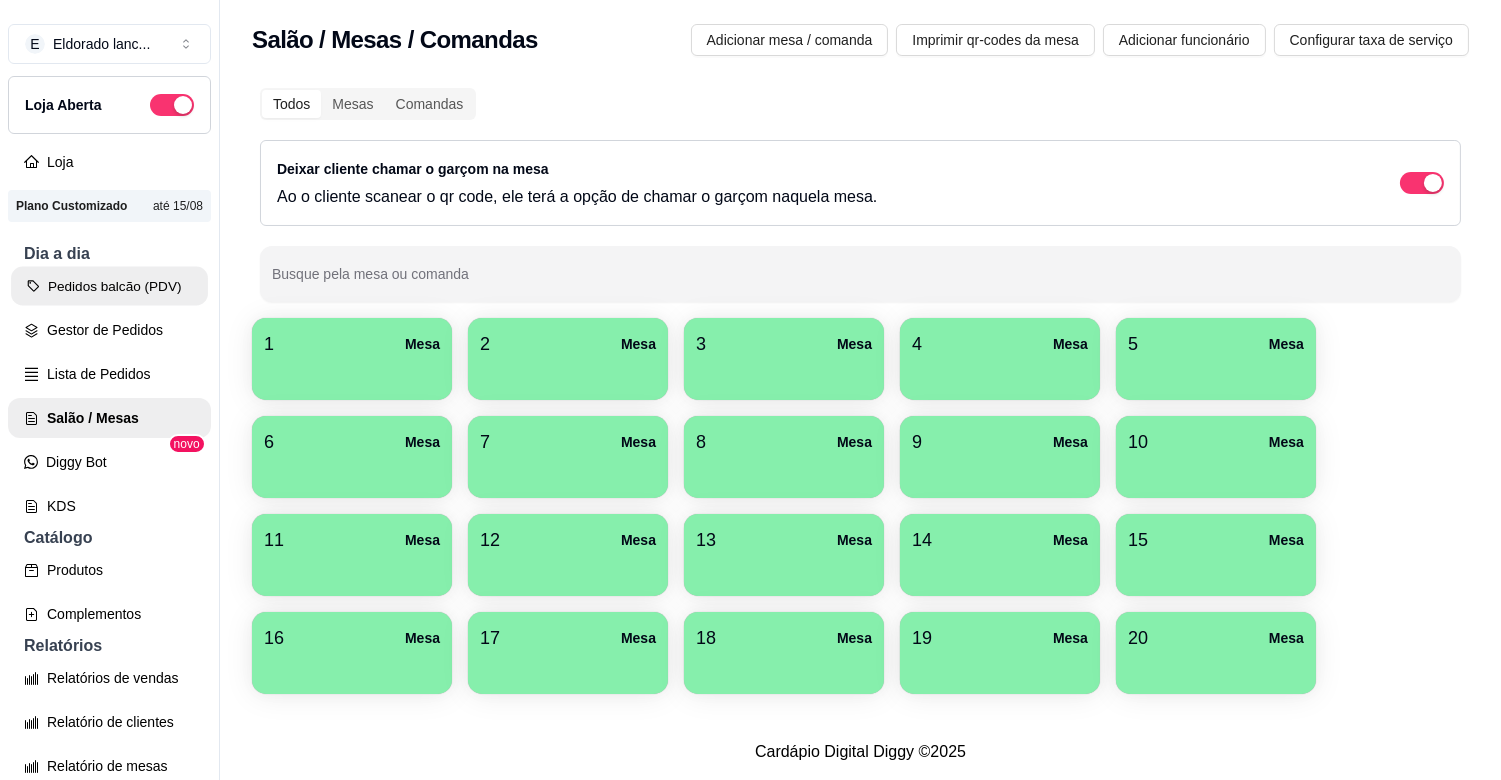 click on "Pedidos balcão (PDV)" at bounding box center [109, 286] 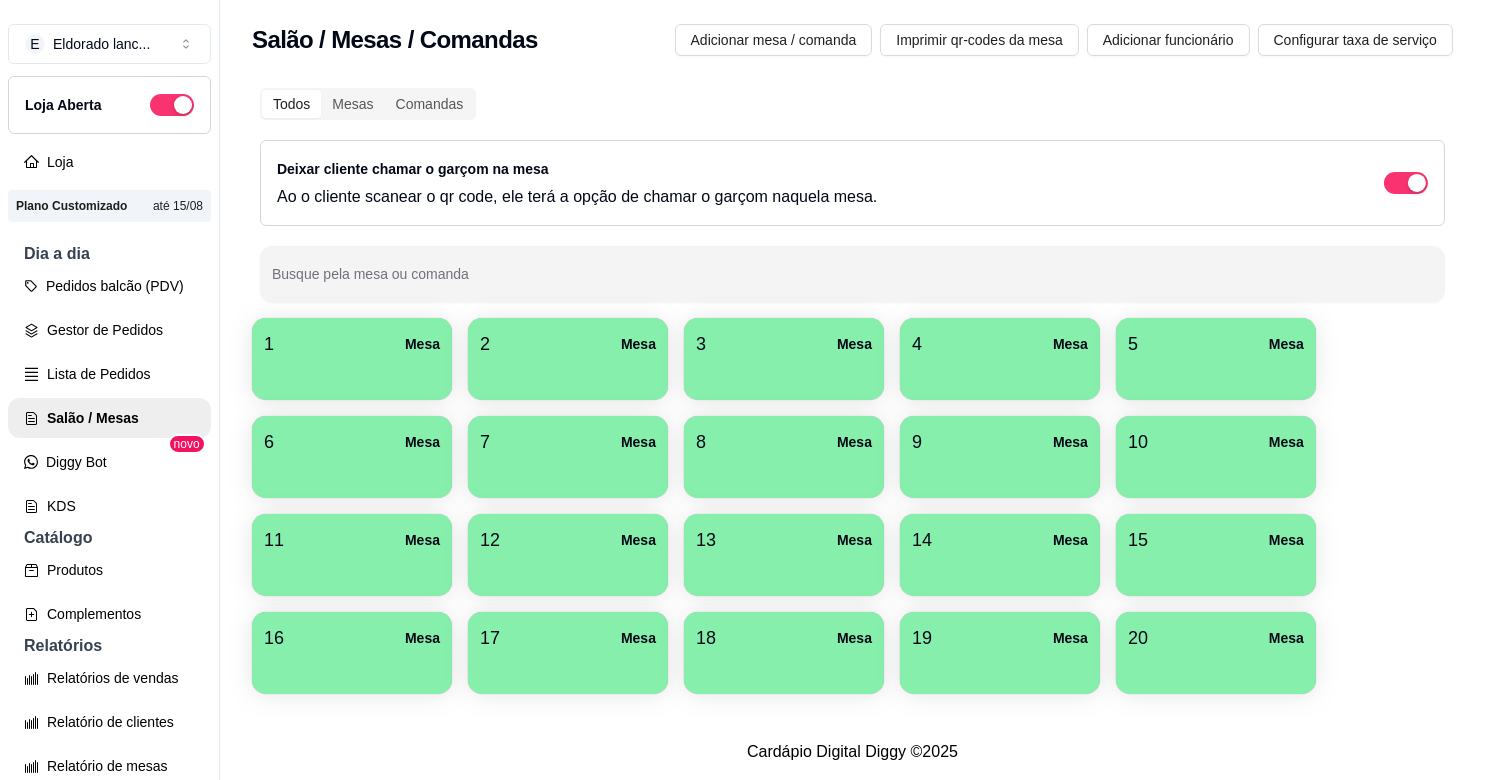 click at bounding box center (156, 365) 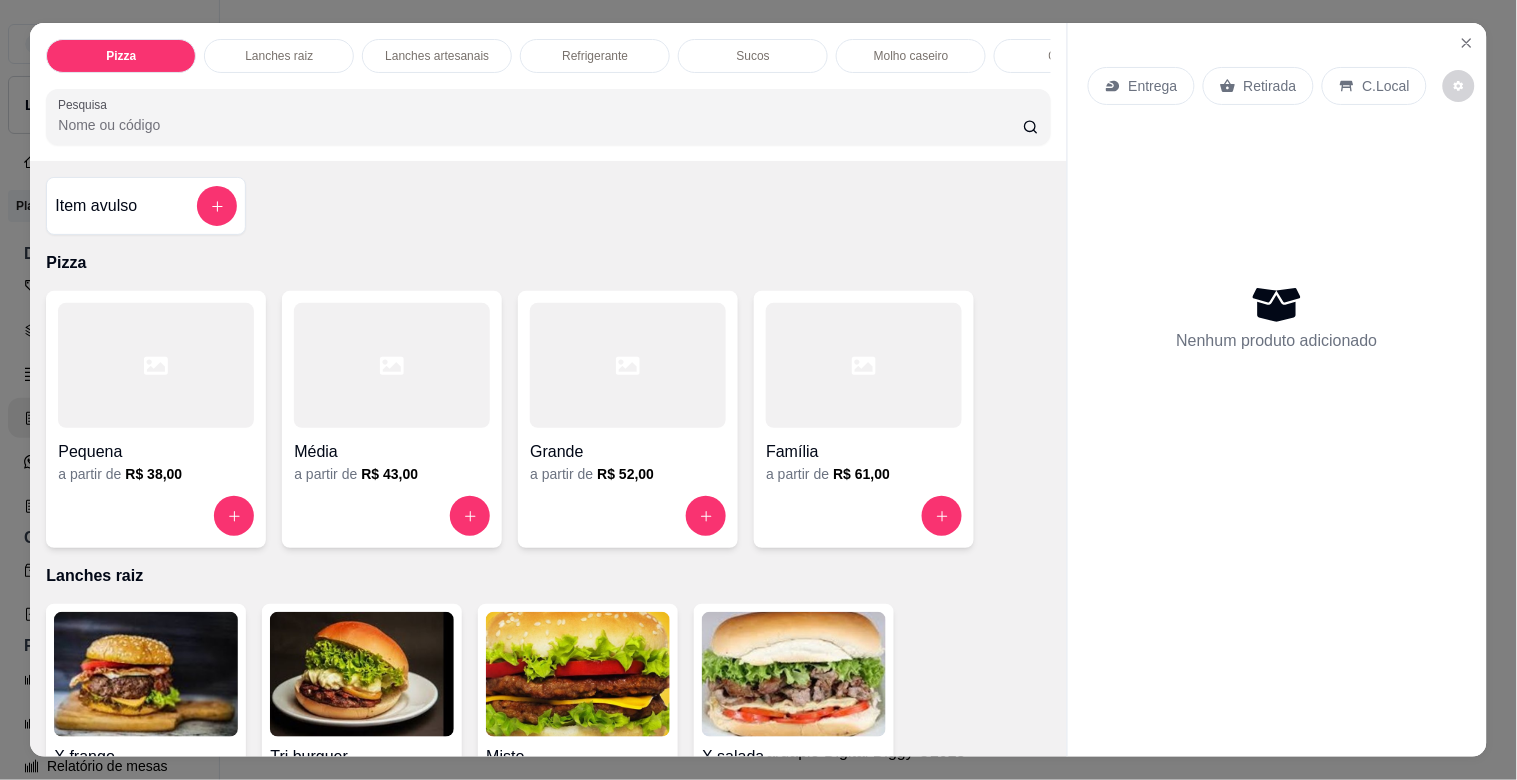 click on "Pizza Lanches raiz Lanches artesanais Refrigerante Sucos Molho caseiro Cerveja aPromoção Pesquisa Item avulso Pizza Pequena a partir de R$ 38,00 Média a partir de R$ 43,00 Grande a partir de R$ 52,00 Família a partir de R$ 61,00 Lanches raiz X frango R$ 20,00 0 Tri burguer R$ 21,00 0 Misto R$ 14,00 0 X salada R$ 18,00 0 Miss burguer R$ 16,00 0 X hiper R$ 20,00 0 X egg bacon R$ 19,00 0 X frango com catupiry R$ 22,00 0 X egg R$ 17,00 0 X burguer R$ 16,00 0 X frango com bacon R$ 22,00 0 América burguer R$ 18,00 0 X tudo R$ 26,00 0 X calabresa R$ 20,00 0 X bacon R$ 19,00 0 Américana R$ 18,00 0 Americano R$ 16,00 0 X frango barbecue R$ 21,00 0 América bacon R$ 18,00 0 Super especial R$ 24,00 0 Hambúrguer R$ 14,00 0 Frango cheddar R$ 21,00 0 X filé de frango R$ 21,00 0 X filé de frango com bacon R$ 26,00 0 Lanches artesanais X egg artesanal R$ 21,00 0 Misto burguer 0 0" at bounding box center (758, 390) 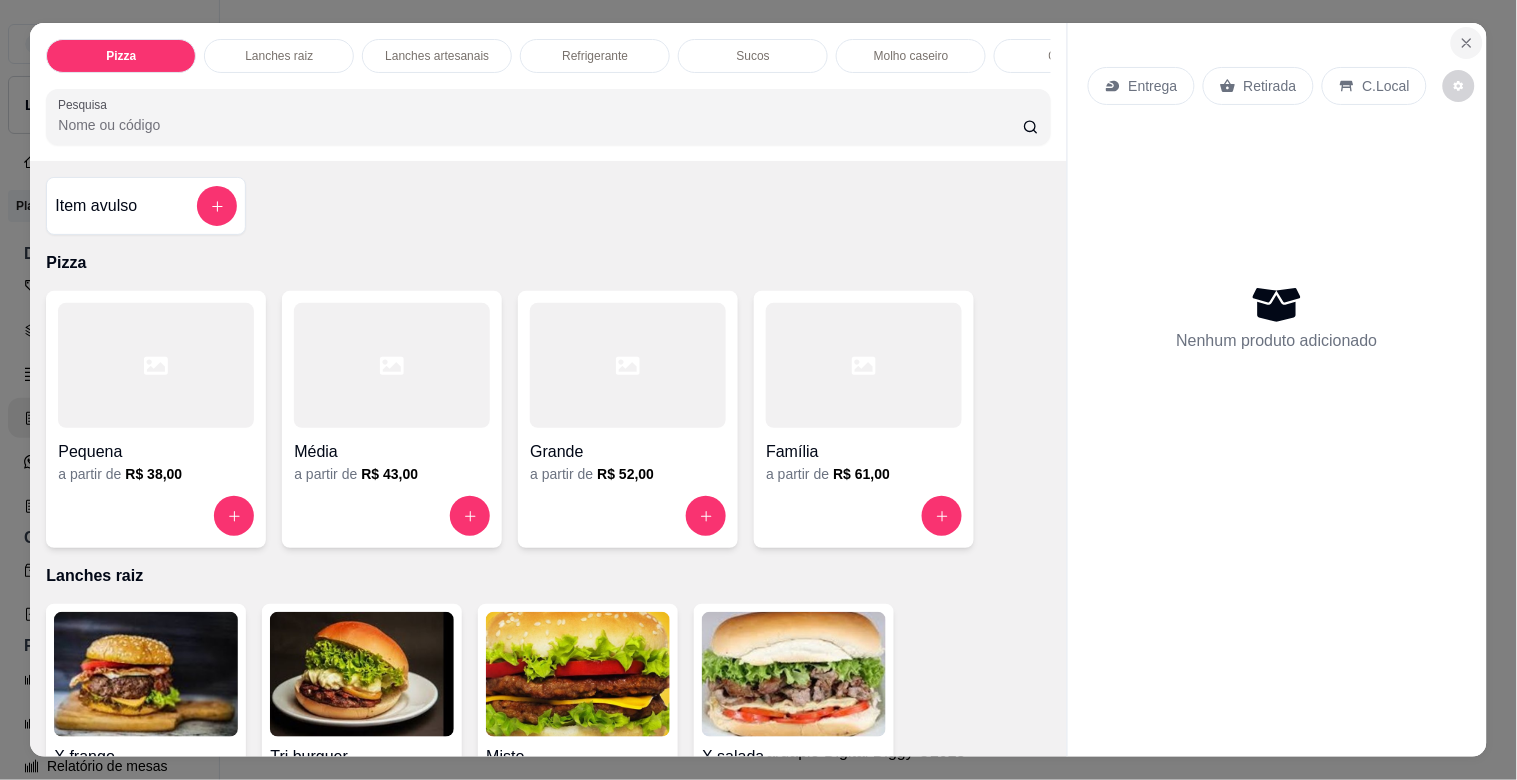 click 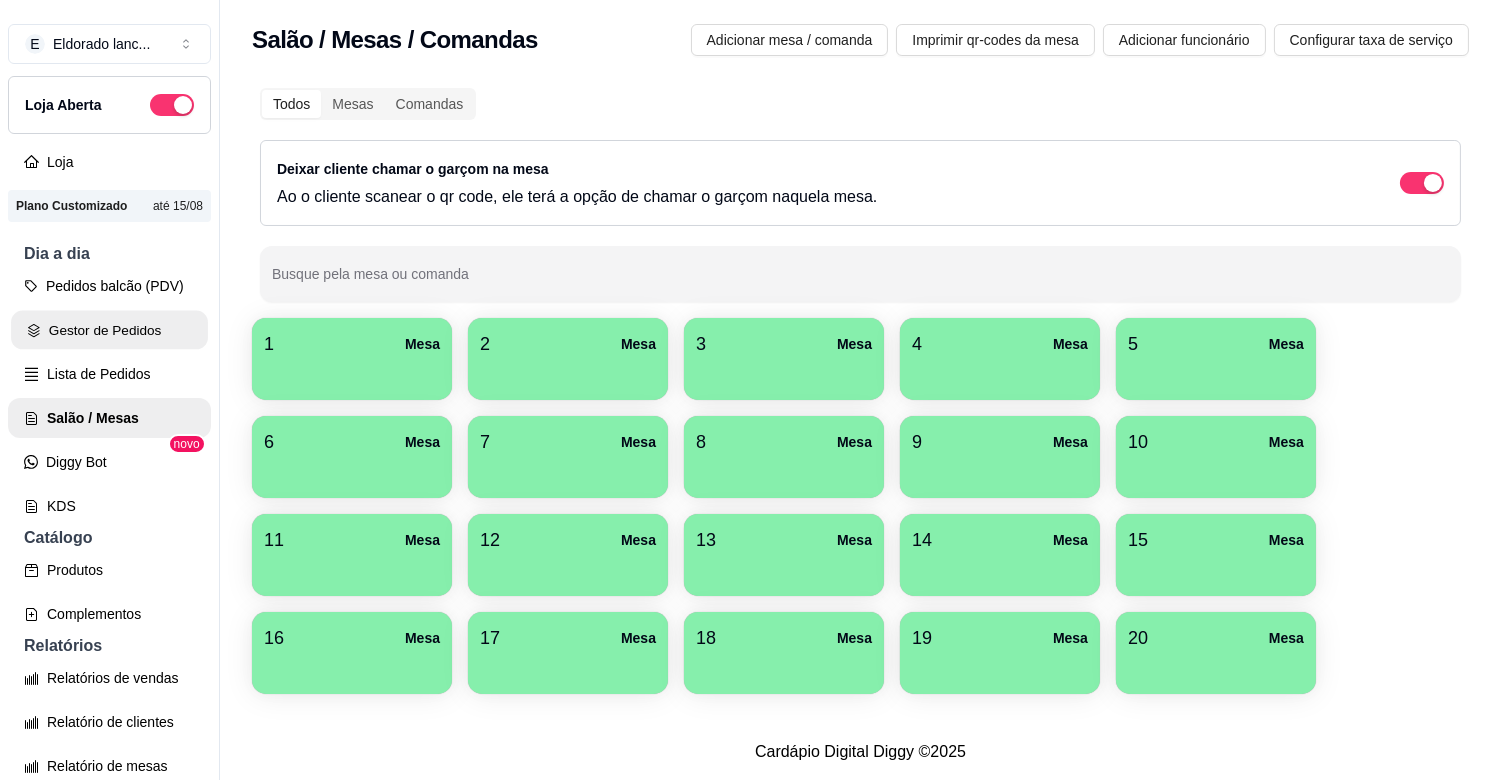 click on "Gestor de Pedidos" at bounding box center (109, 330) 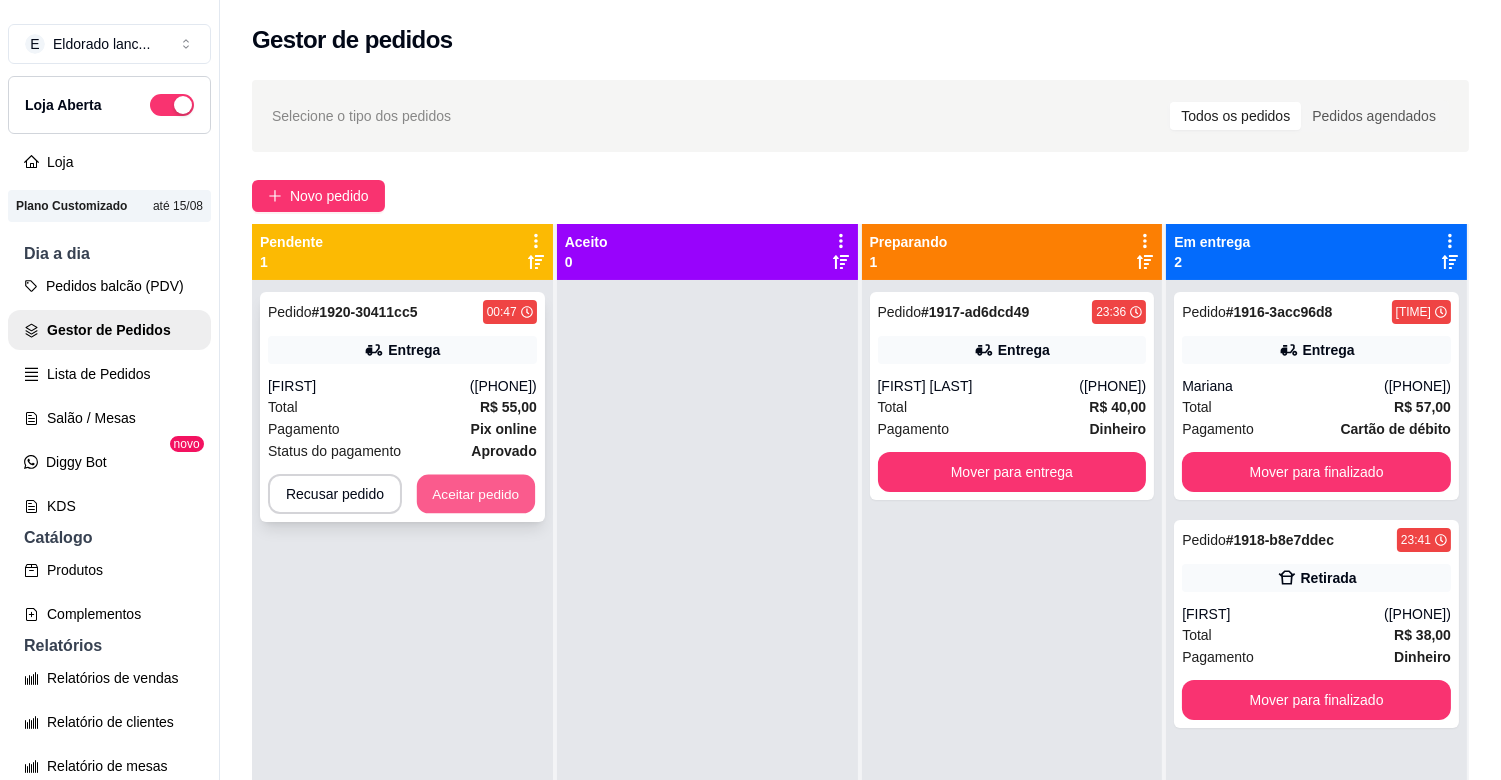 click on "Aceitar pedido" at bounding box center (476, 494) 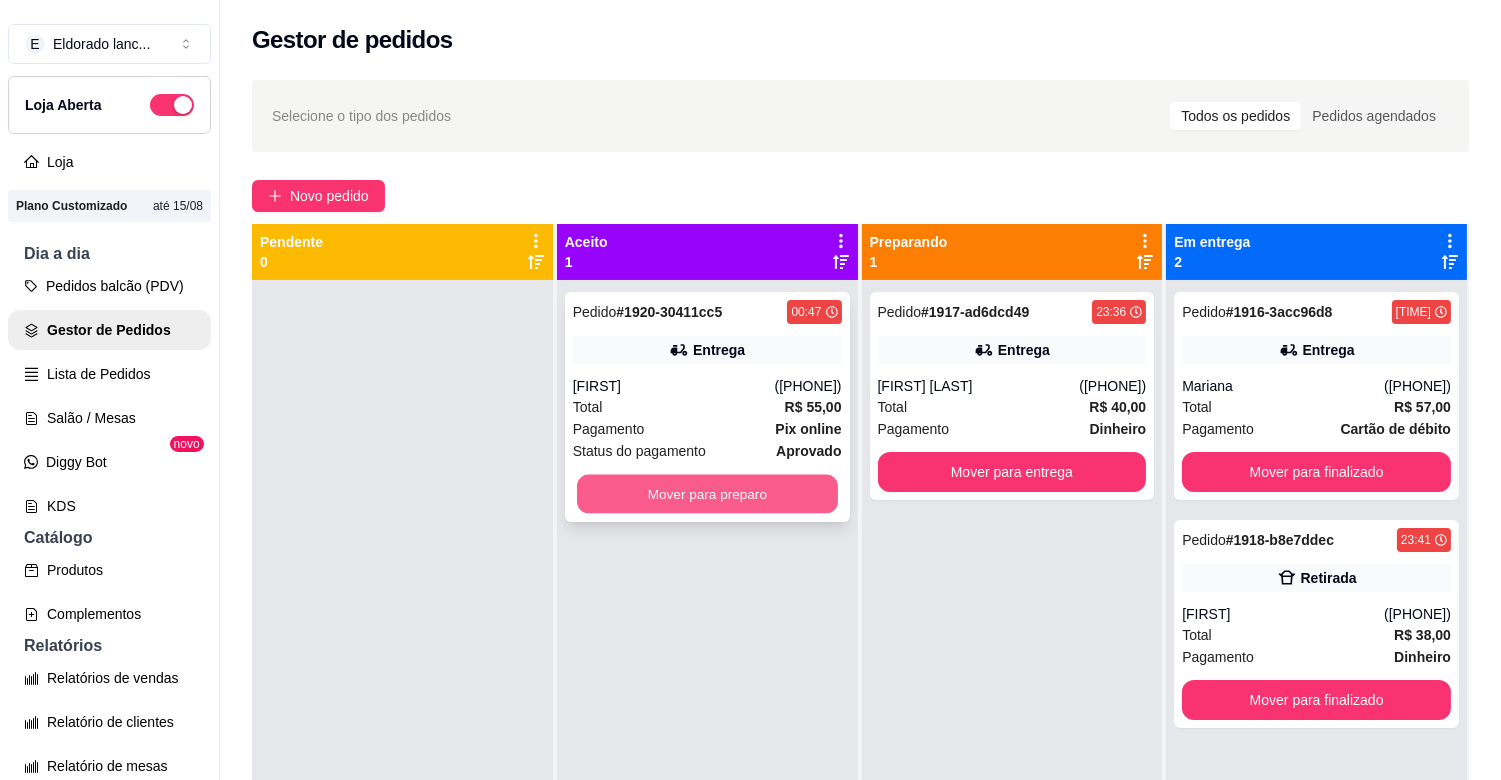 click on "Mover para preparo" at bounding box center [707, 494] 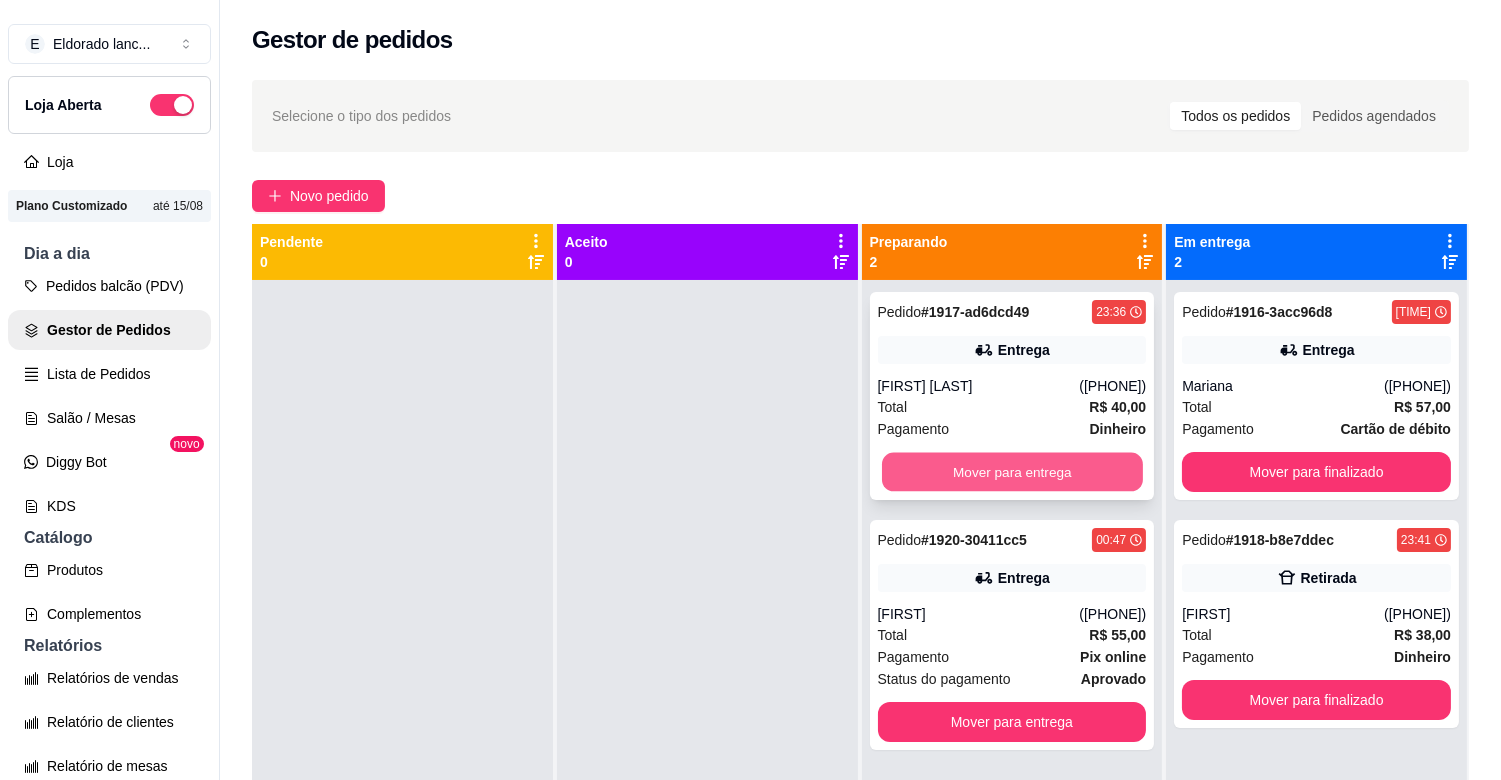 click on "Mover para entrega" at bounding box center [1012, 472] 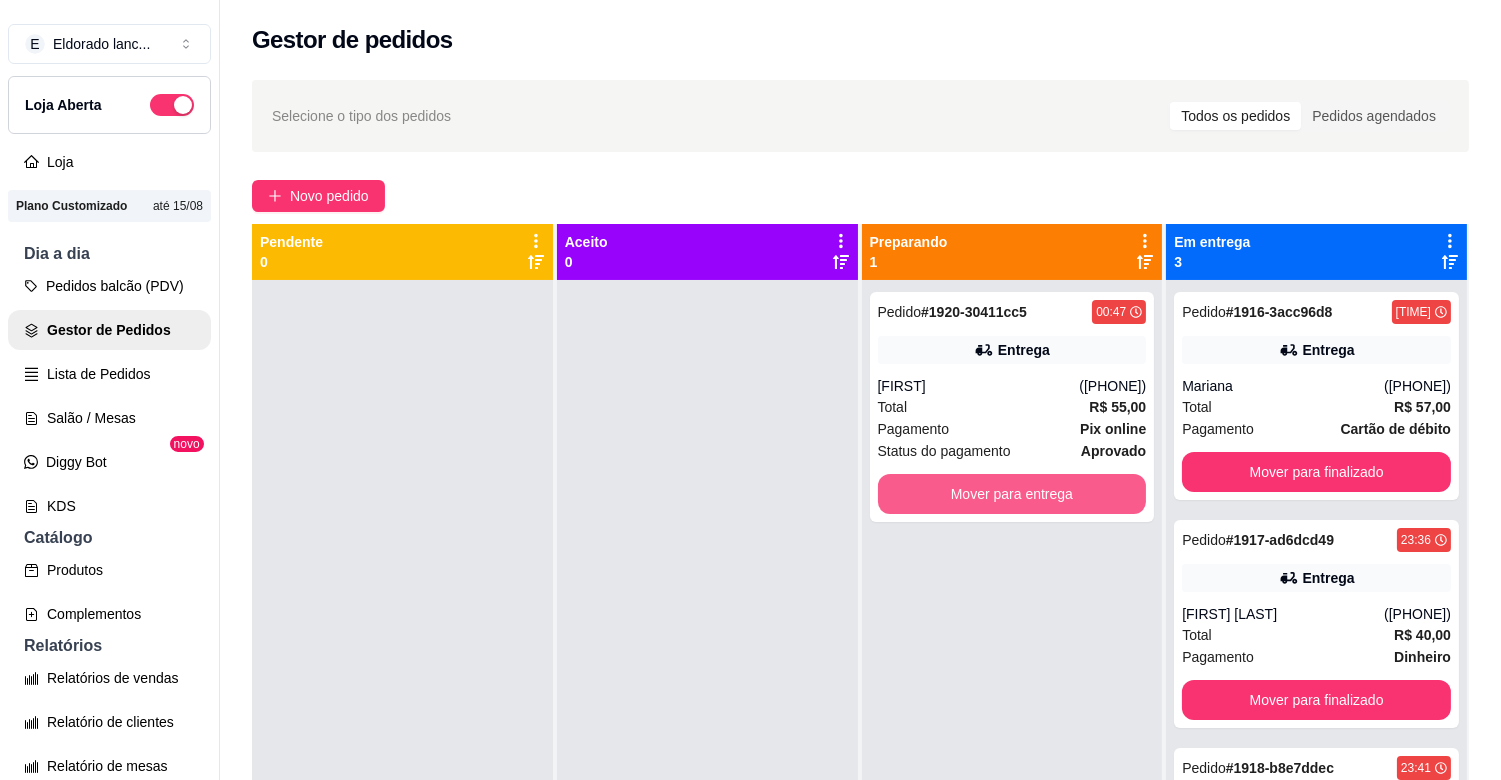 click on "Mover para entrega" at bounding box center [1012, 494] 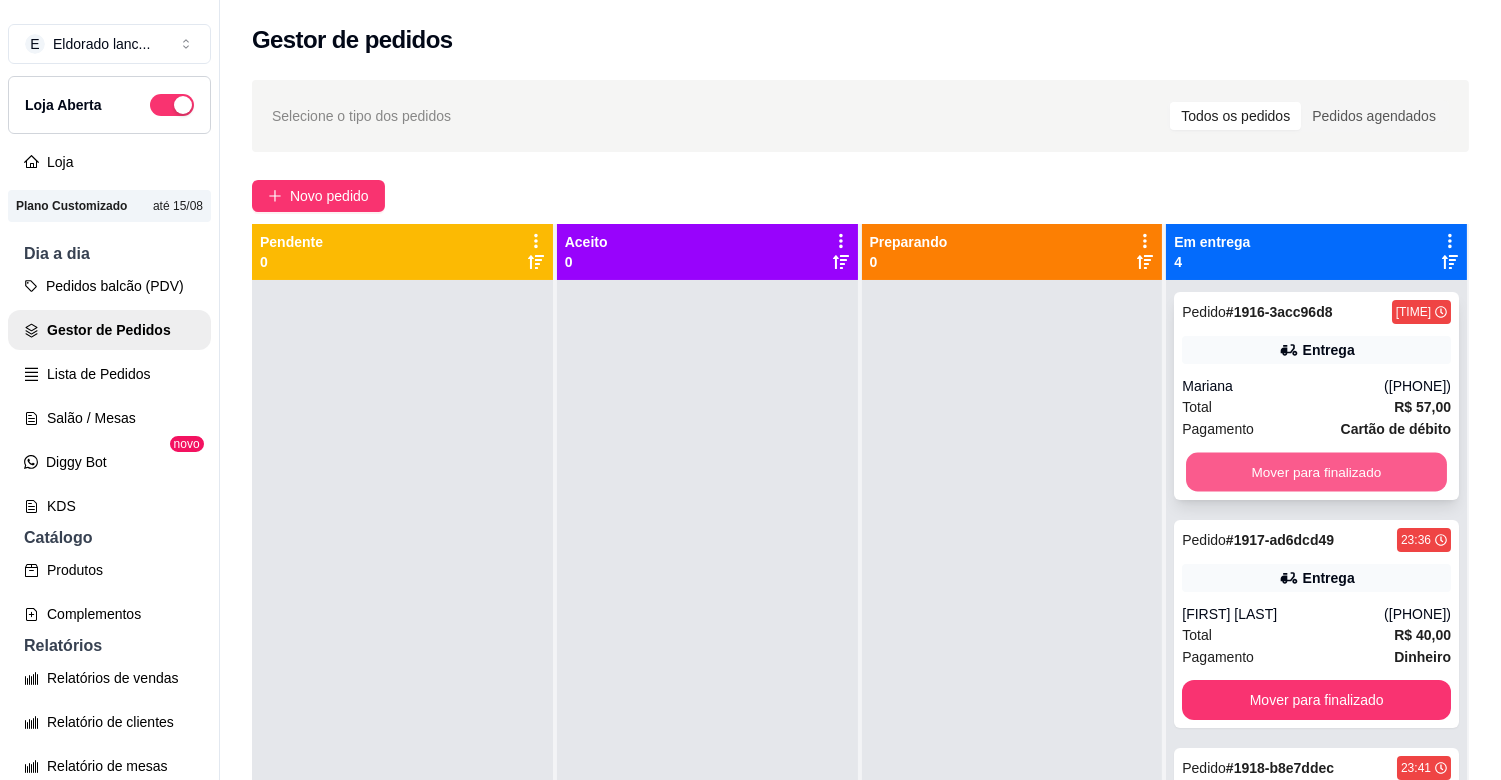 click on "Mover para finalizado" at bounding box center [1316, 472] 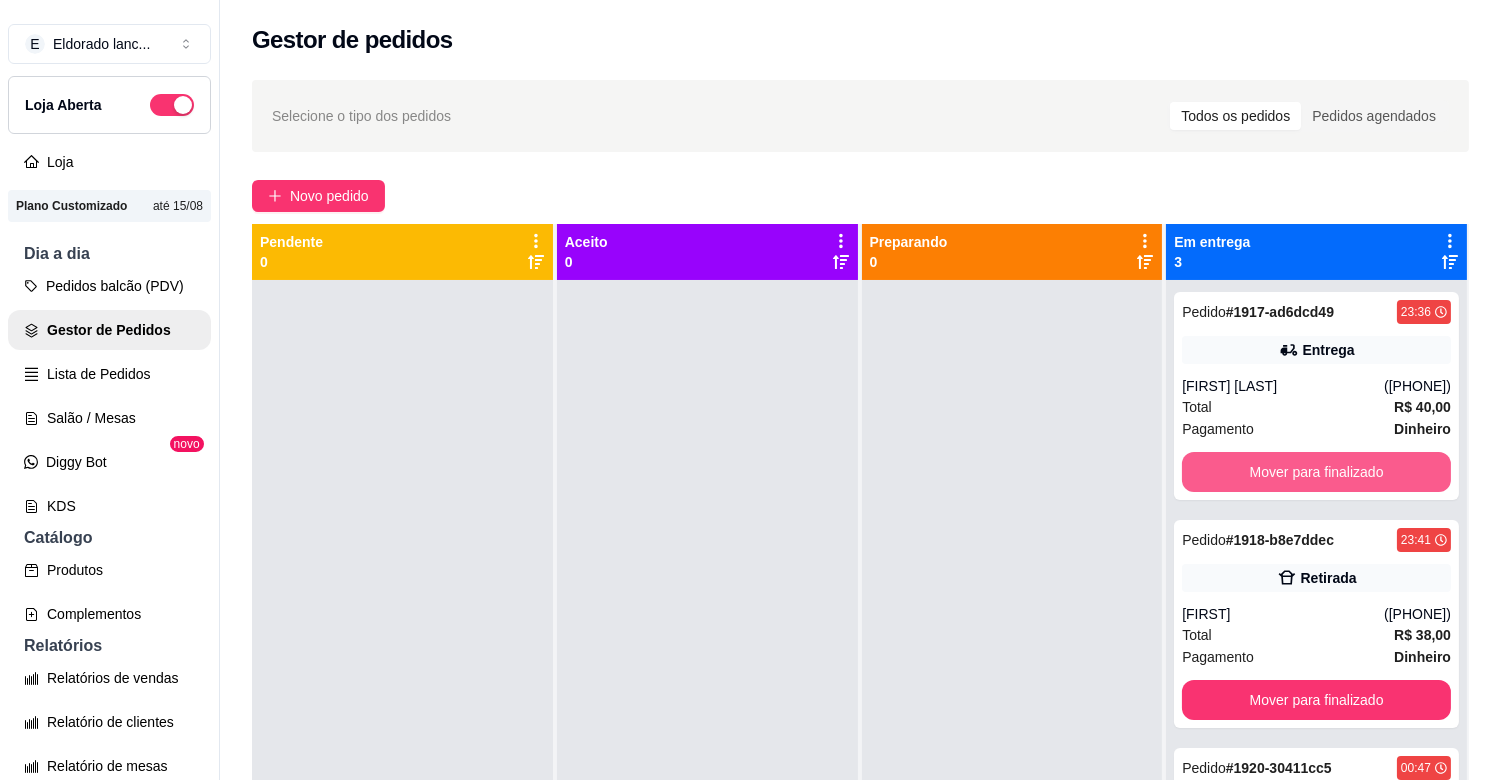 click on "Mover para finalizado" at bounding box center [1316, 472] 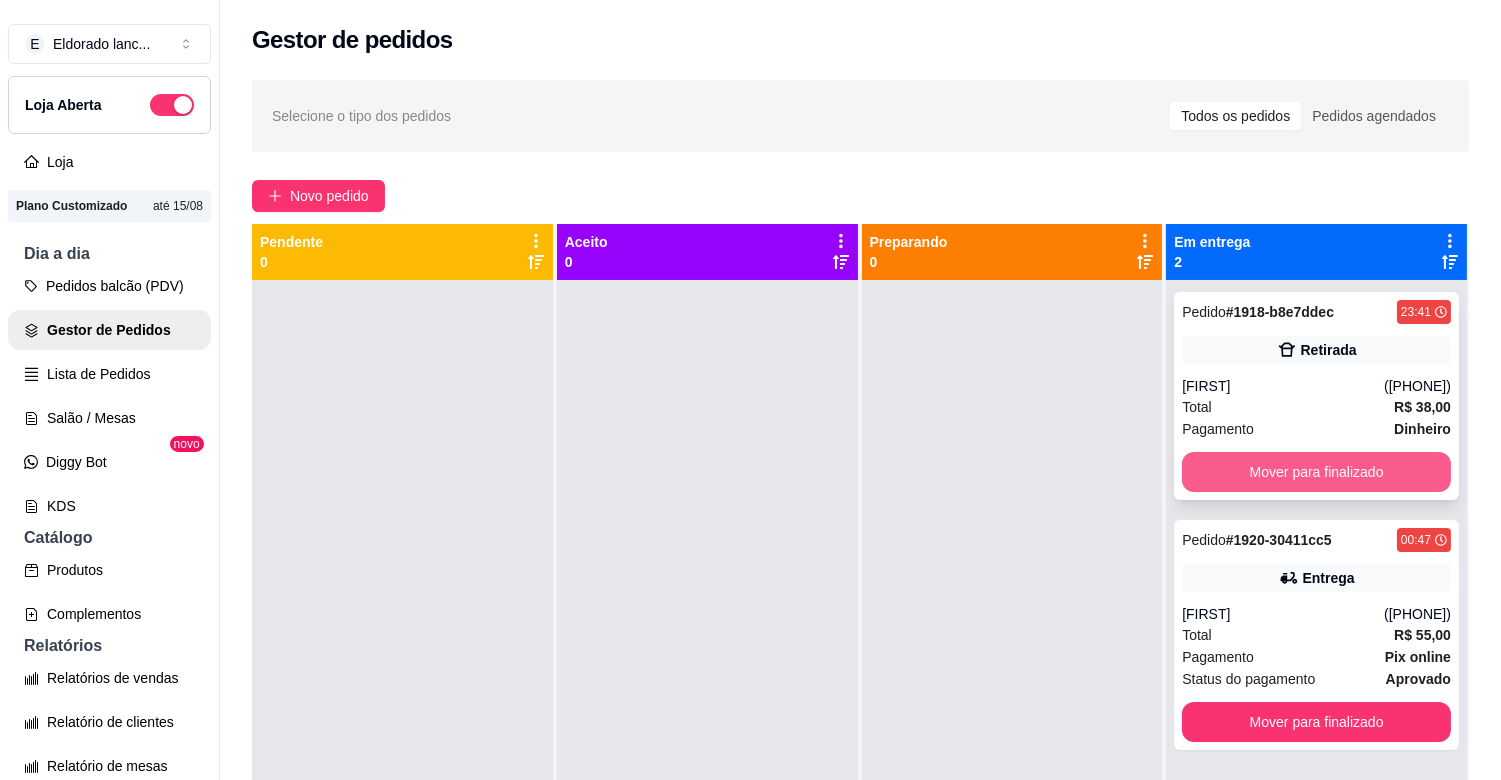click on "Mover para finalizado" at bounding box center [1316, 472] 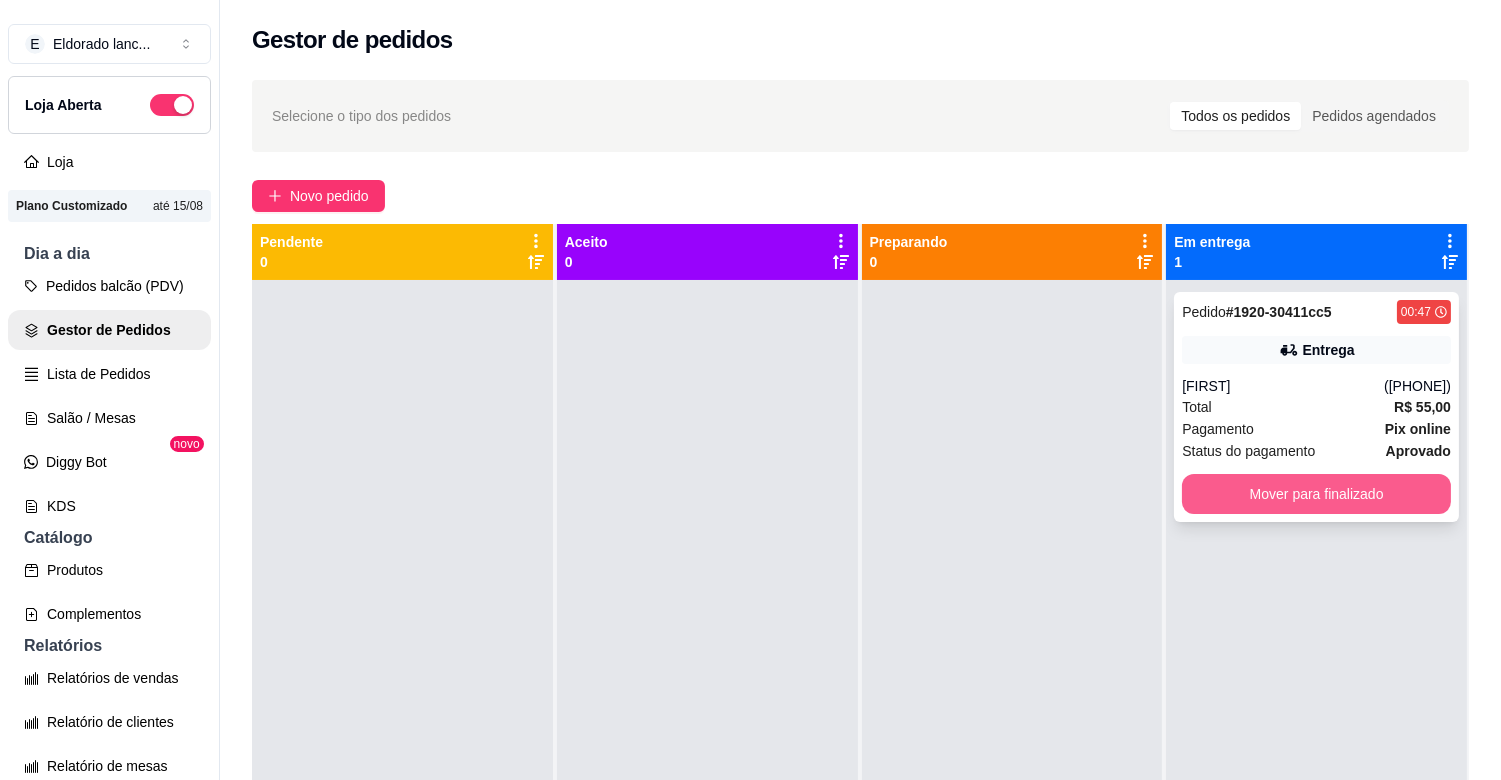 click on "Mover para finalizado" at bounding box center (1316, 494) 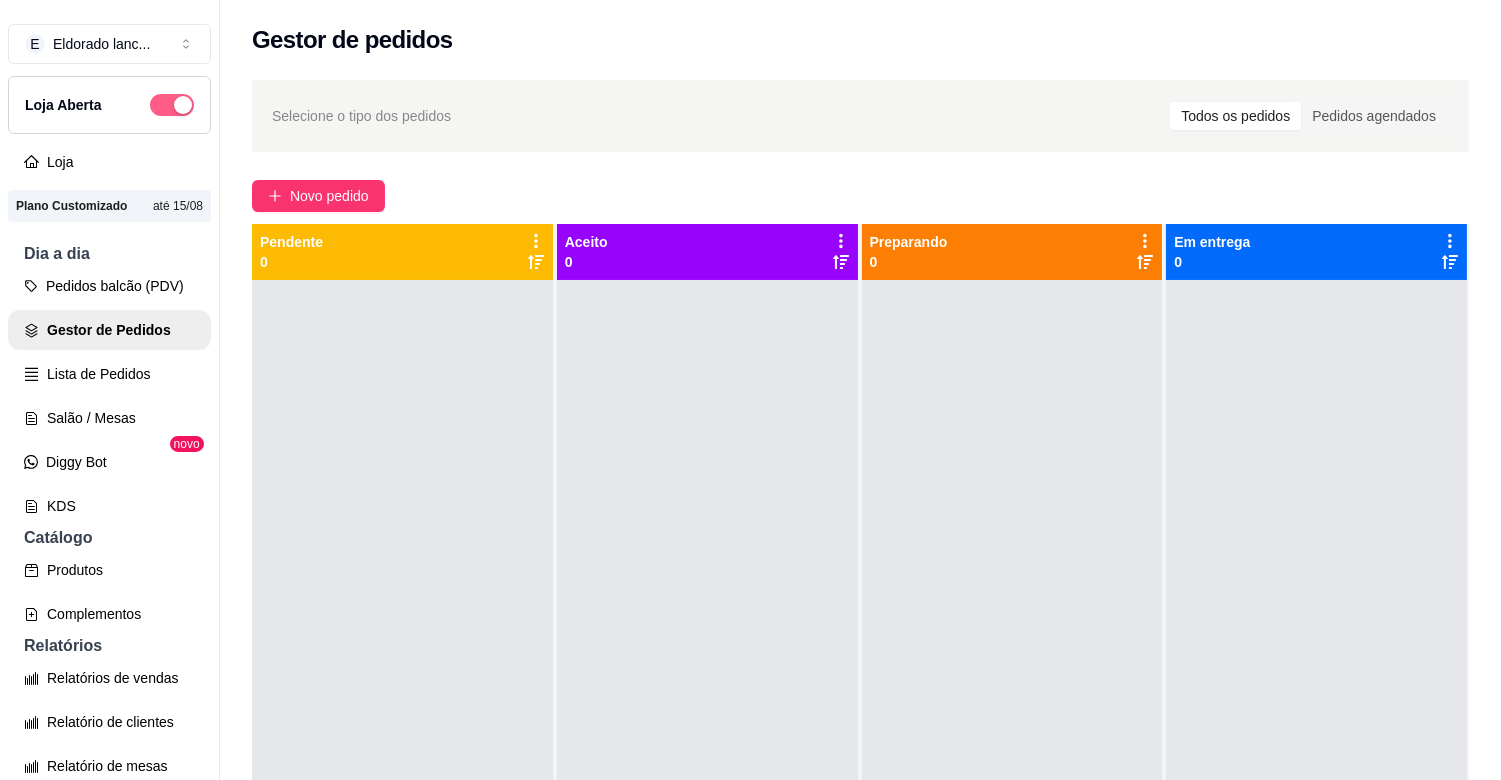 click at bounding box center (183, 105) 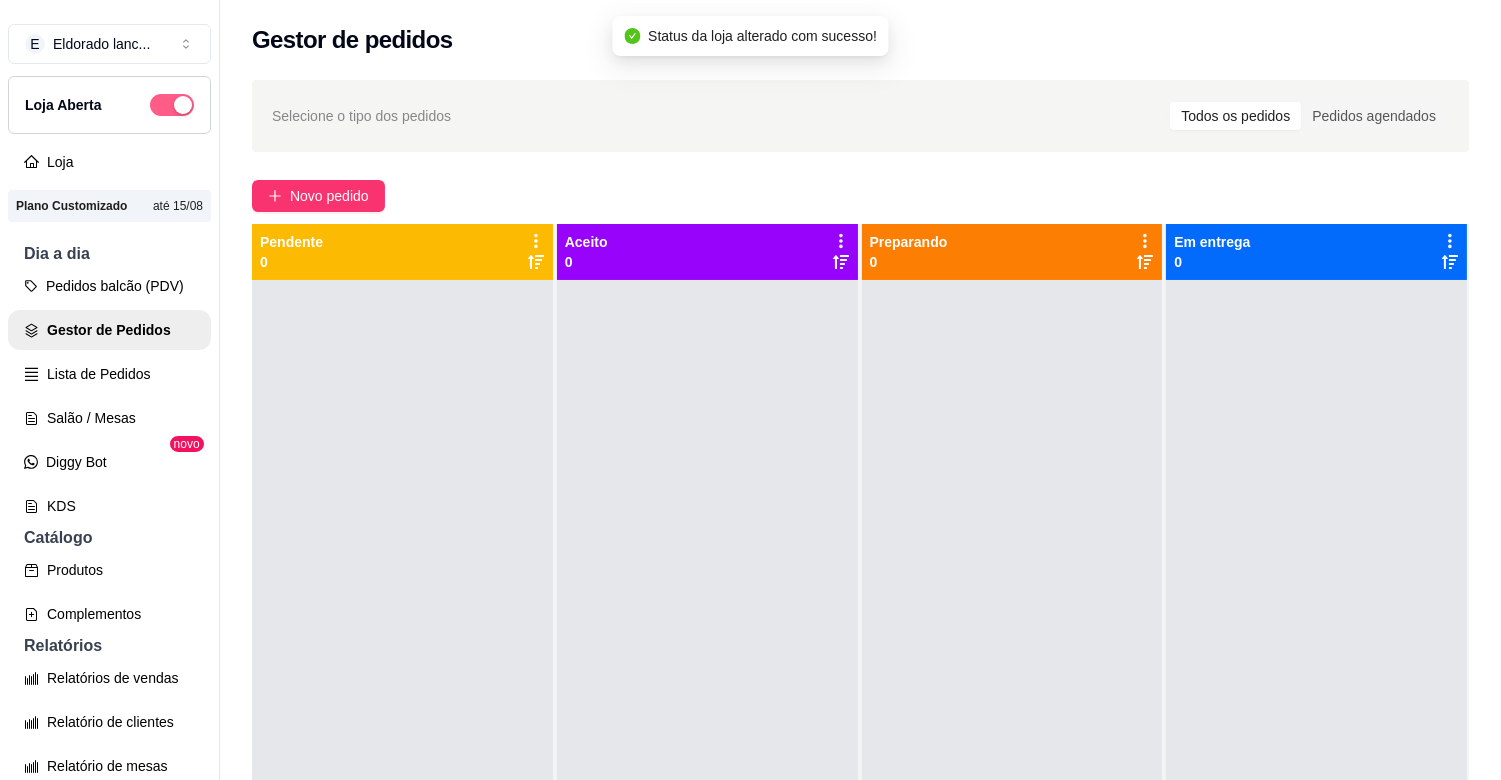 click at bounding box center (183, 105) 